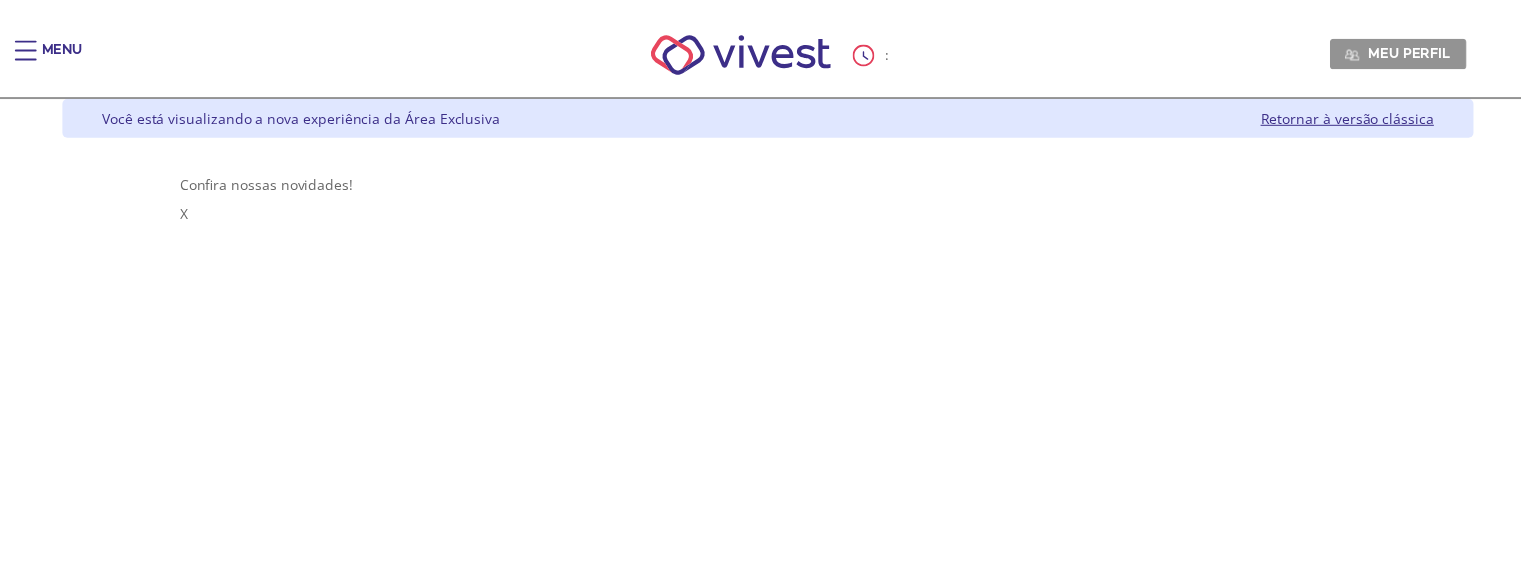 scroll, scrollTop: 0, scrollLeft: 0, axis: both 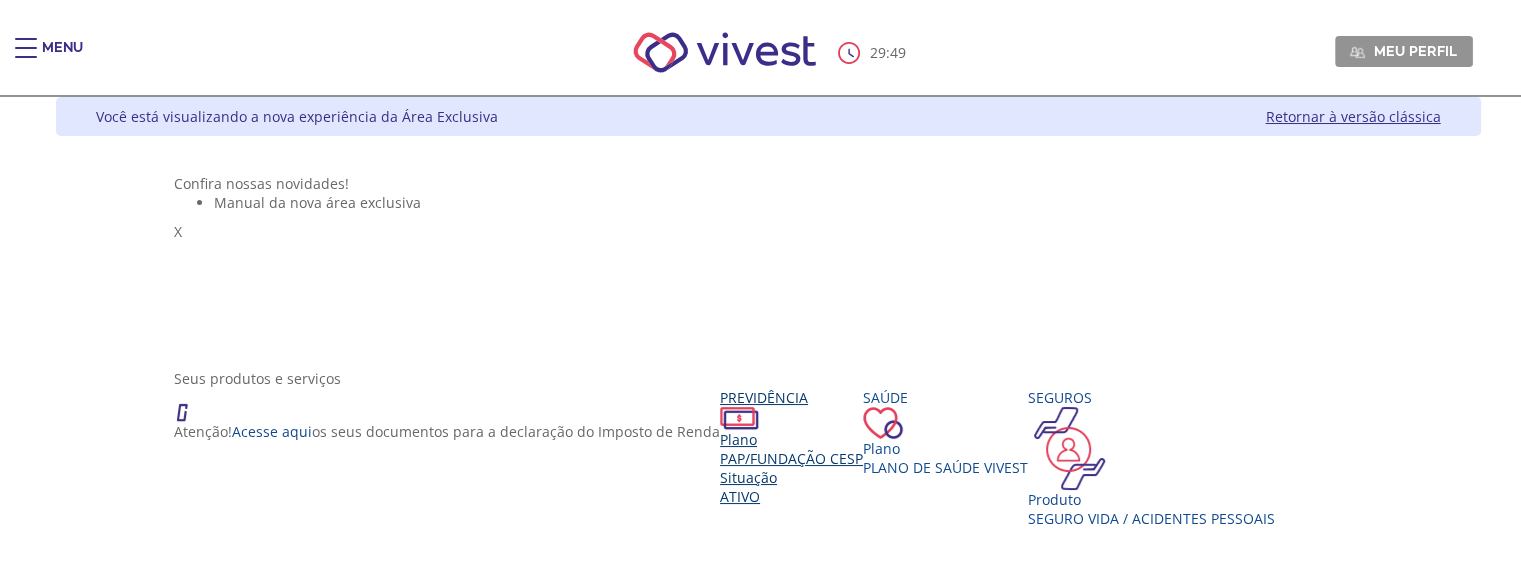 click on "Previdência" at bounding box center (791, 397) 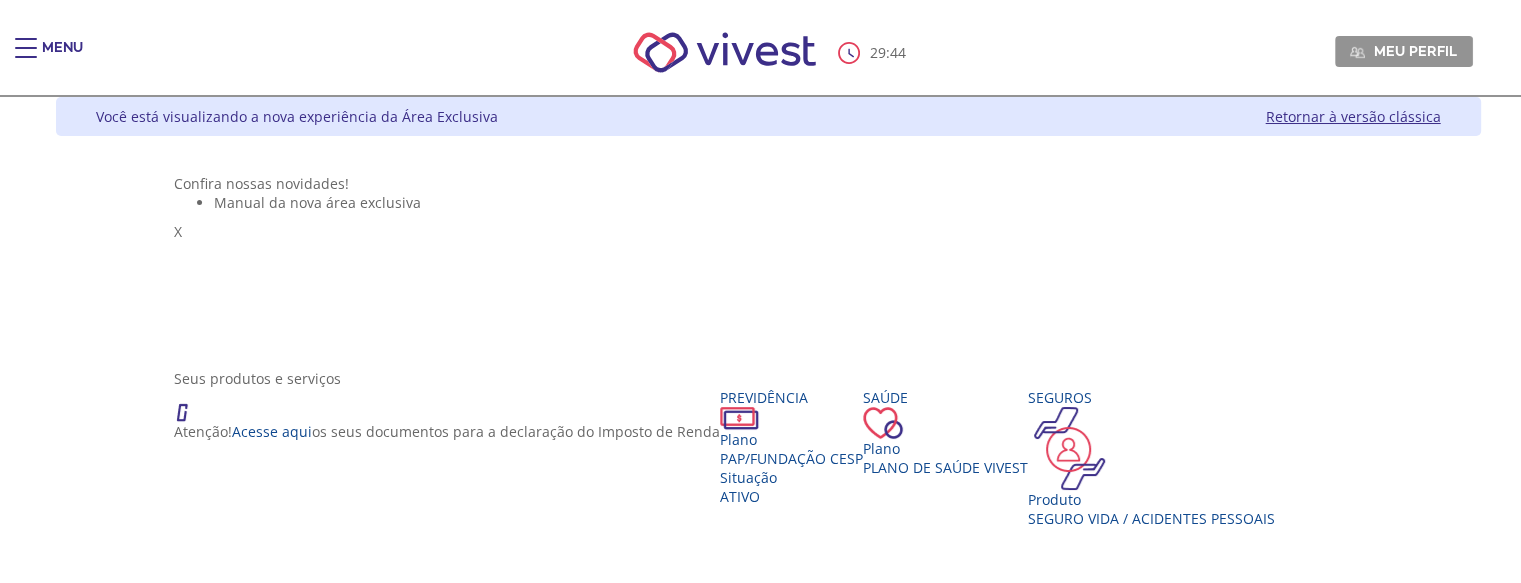 click at bounding box center [222, 1497] 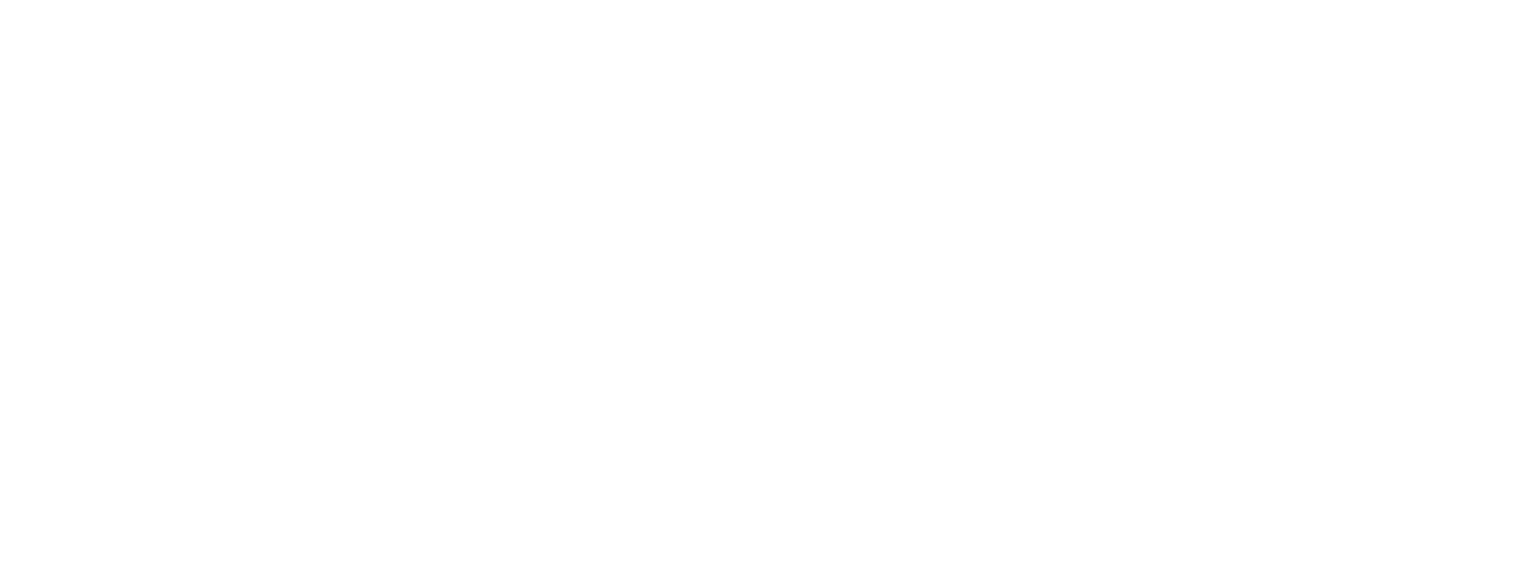 scroll, scrollTop: 0, scrollLeft: 0, axis: both 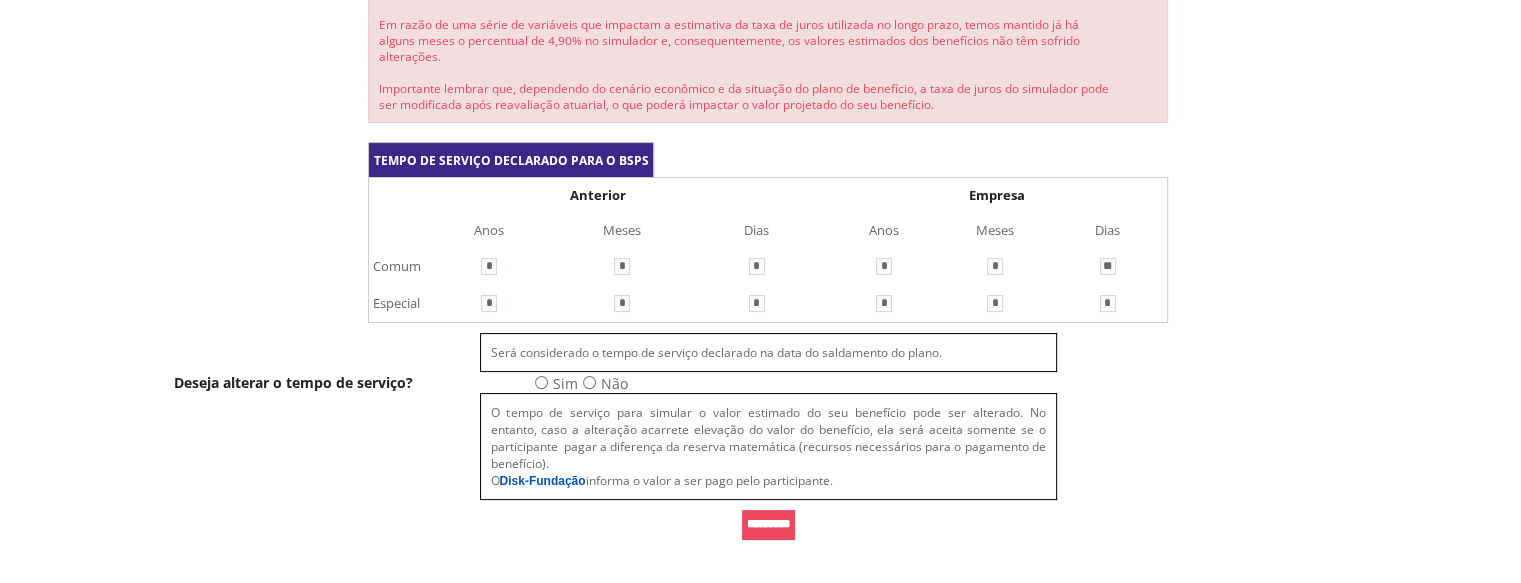 click on "*********" at bounding box center [768, 525] 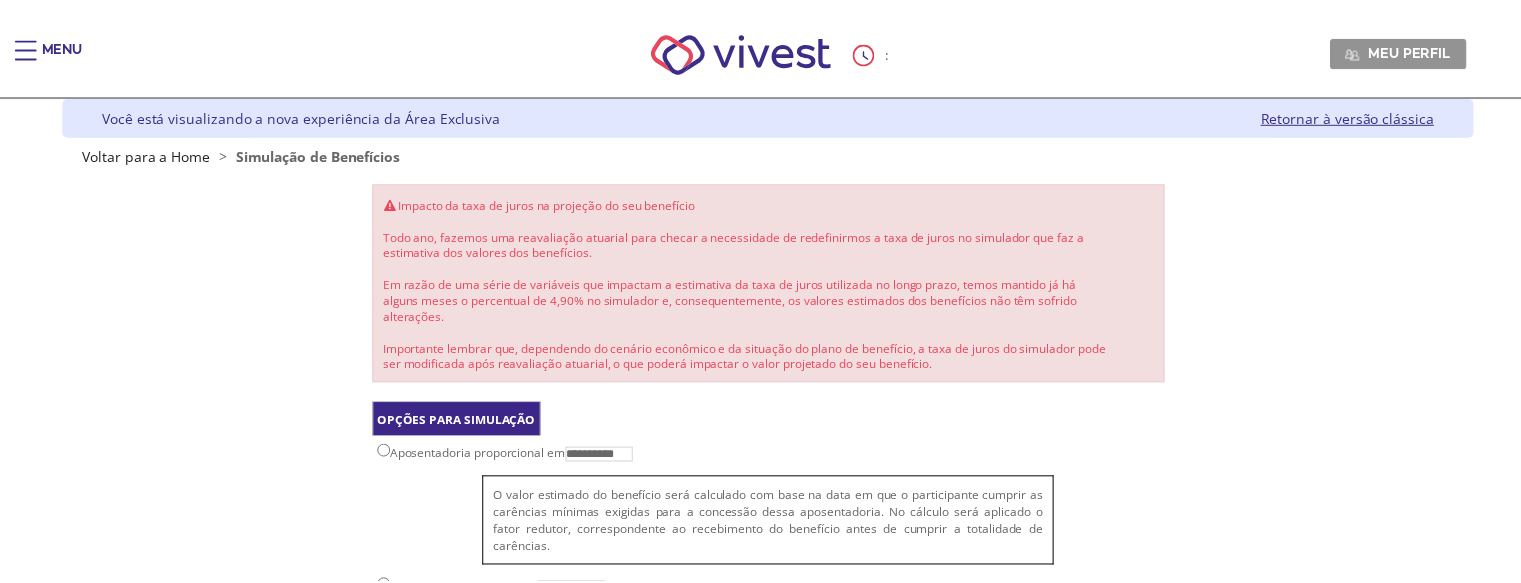 scroll, scrollTop: 183, scrollLeft: 0, axis: vertical 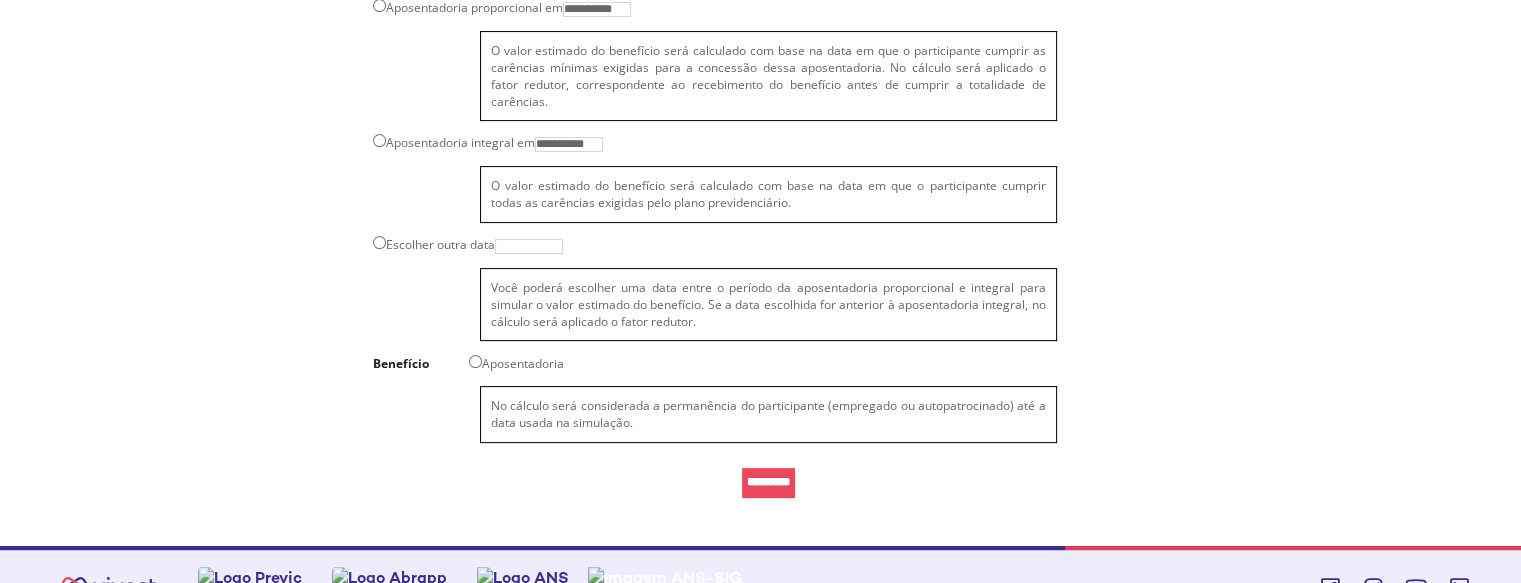 click on "*********" at bounding box center (768, 483) 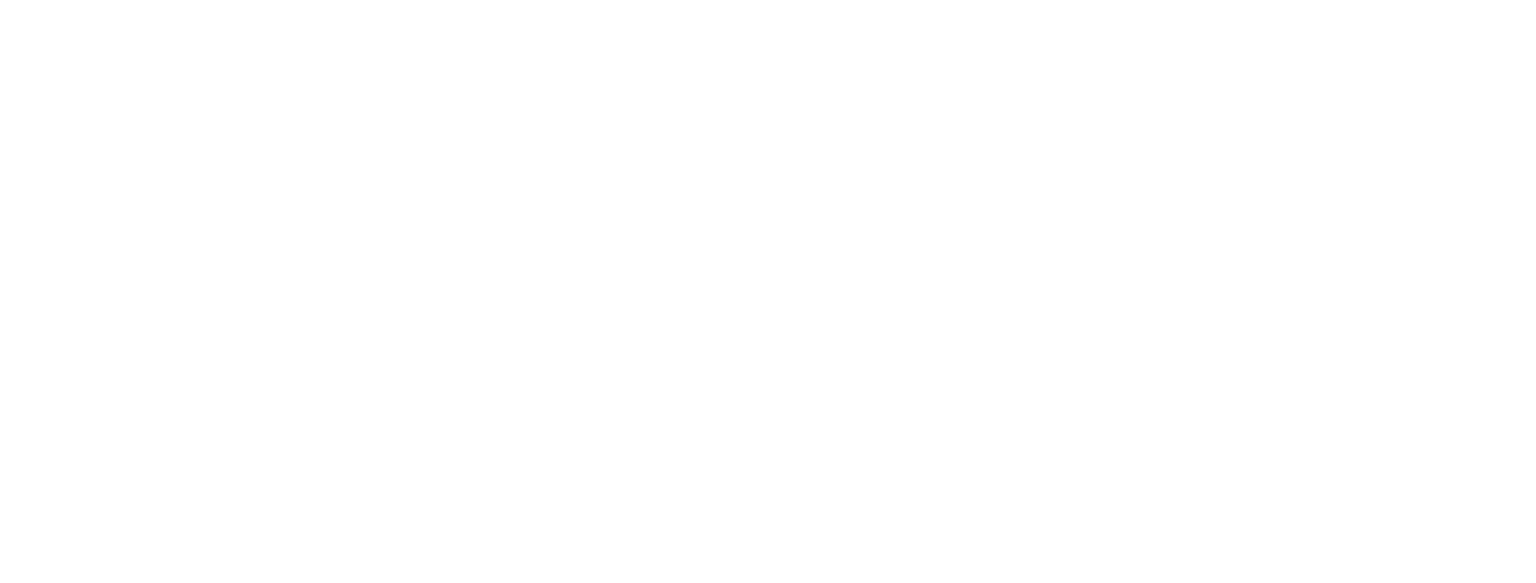 scroll, scrollTop: 0, scrollLeft: 0, axis: both 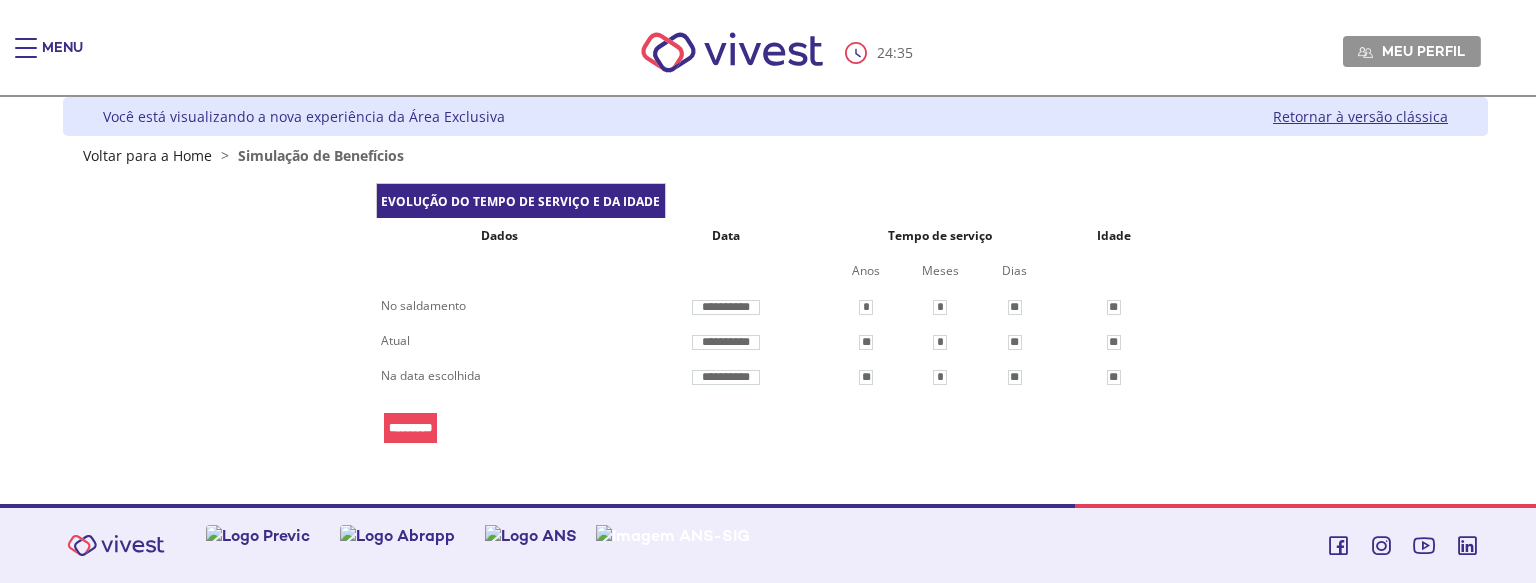 click on "*********" at bounding box center (410, 428) 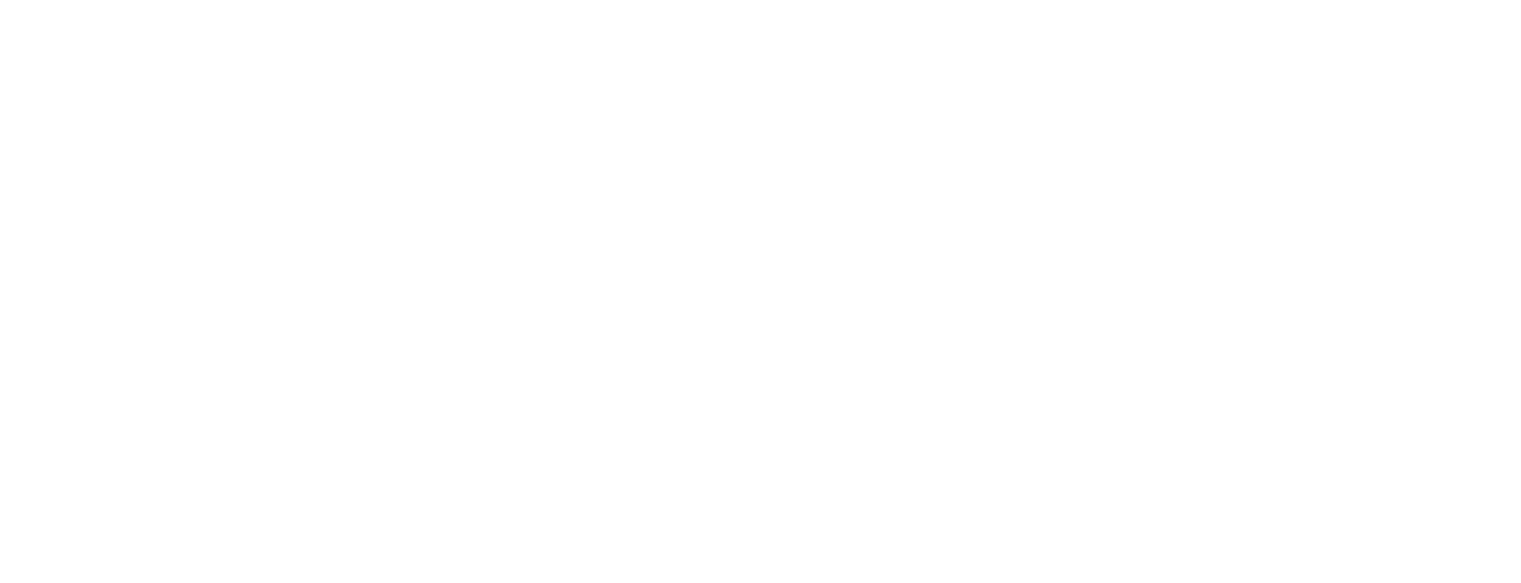 scroll, scrollTop: 183, scrollLeft: 0, axis: vertical 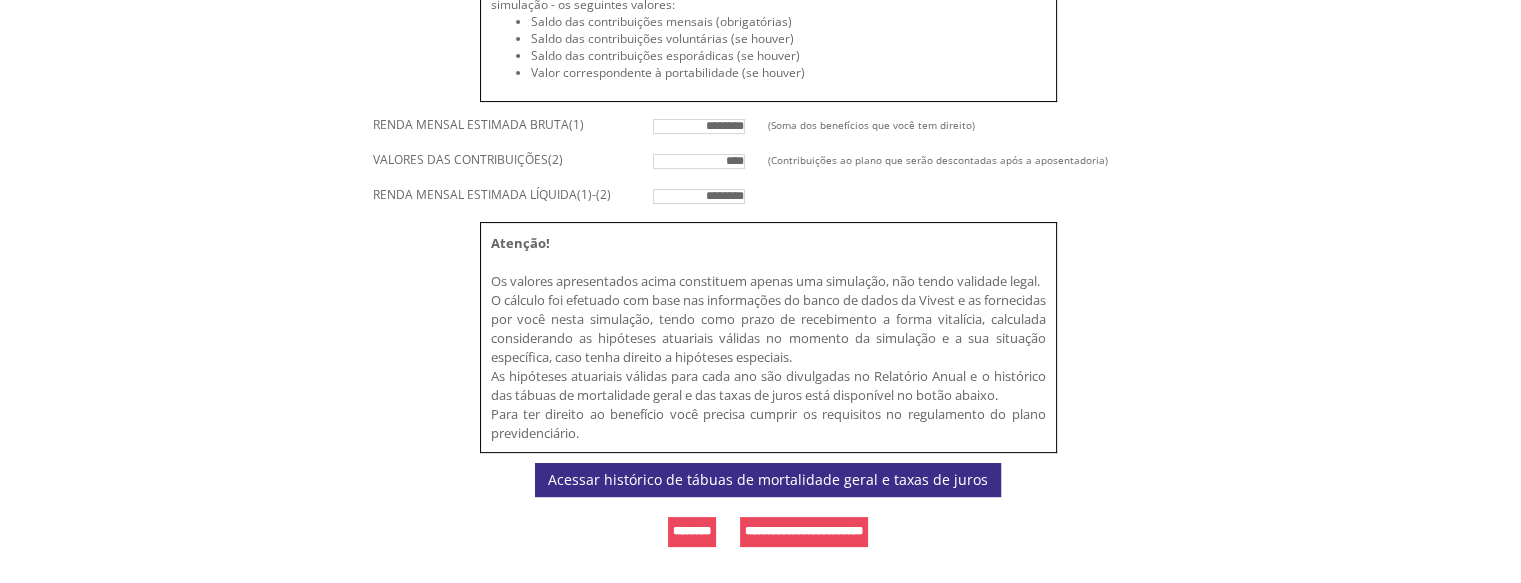 click on "**********" at bounding box center [804, 532] 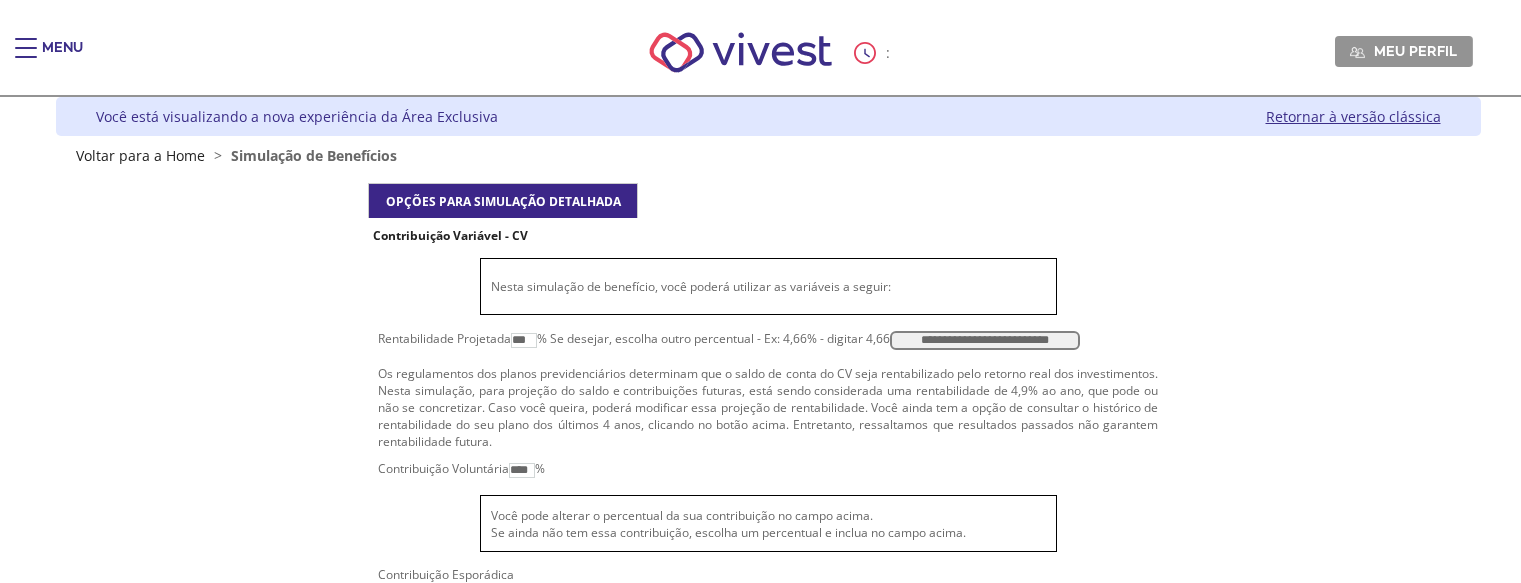 scroll, scrollTop: 183, scrollLeft: 0, axis: vertical 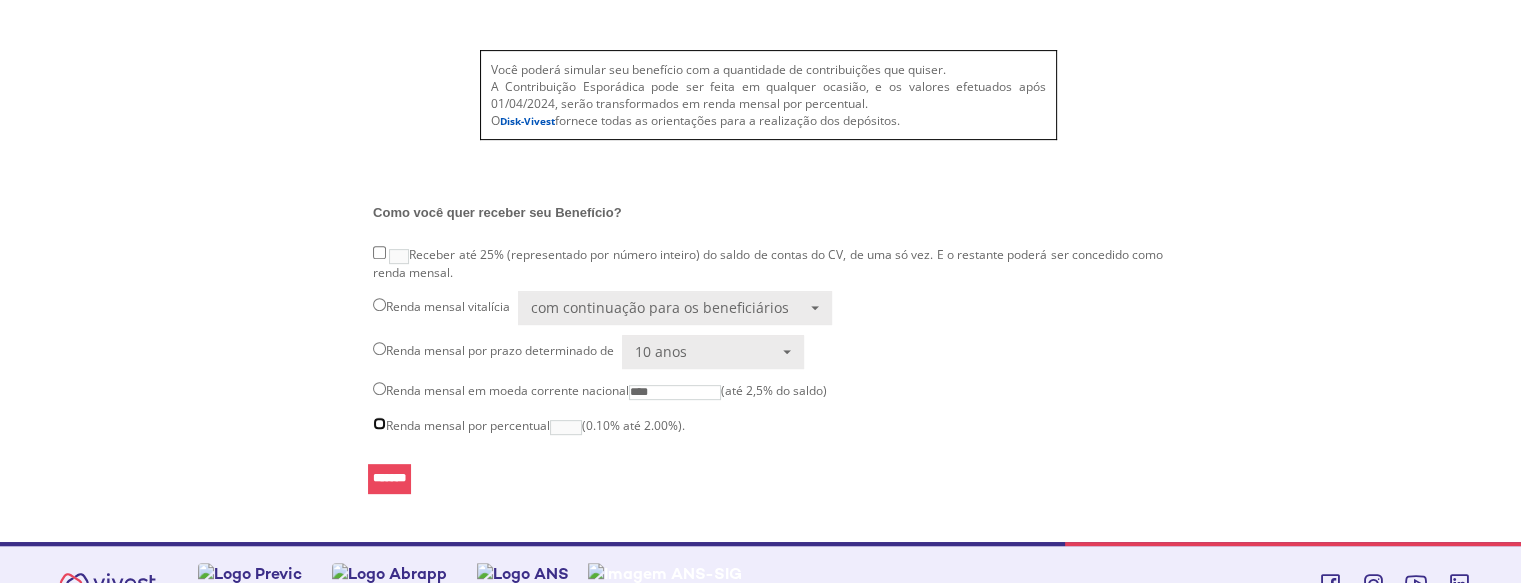 type on "****" 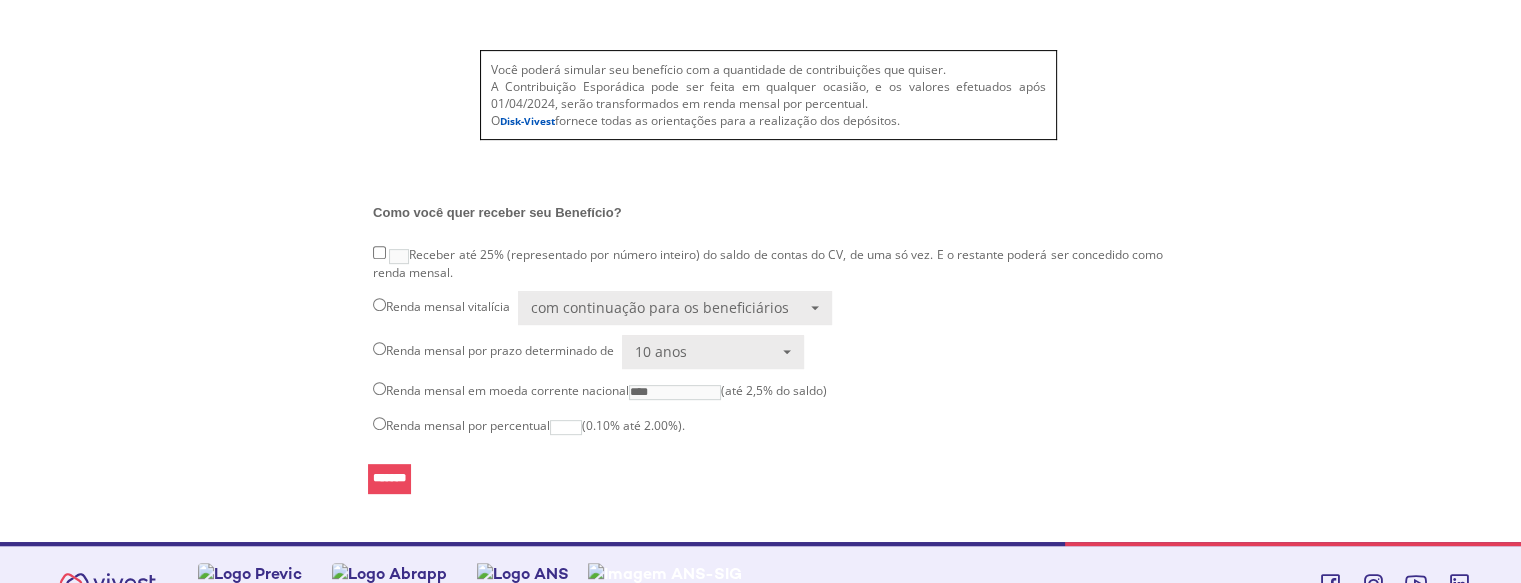 click at bounding box center (566, 427) 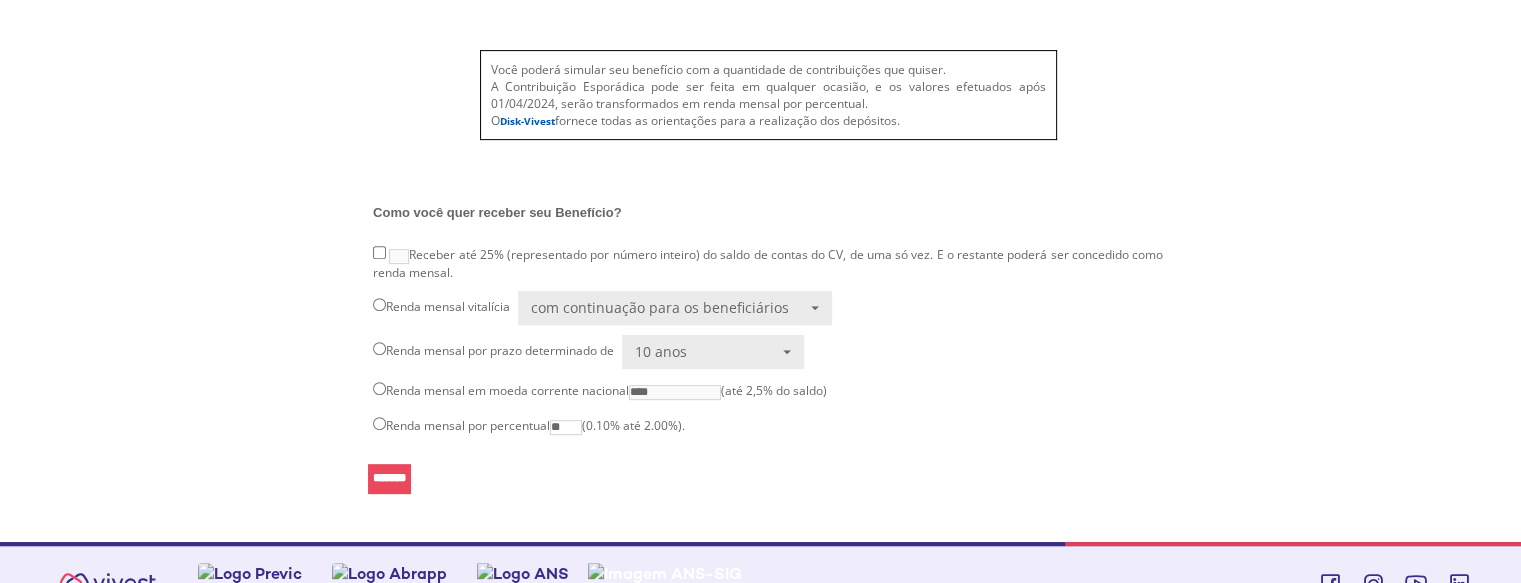 type on "*" 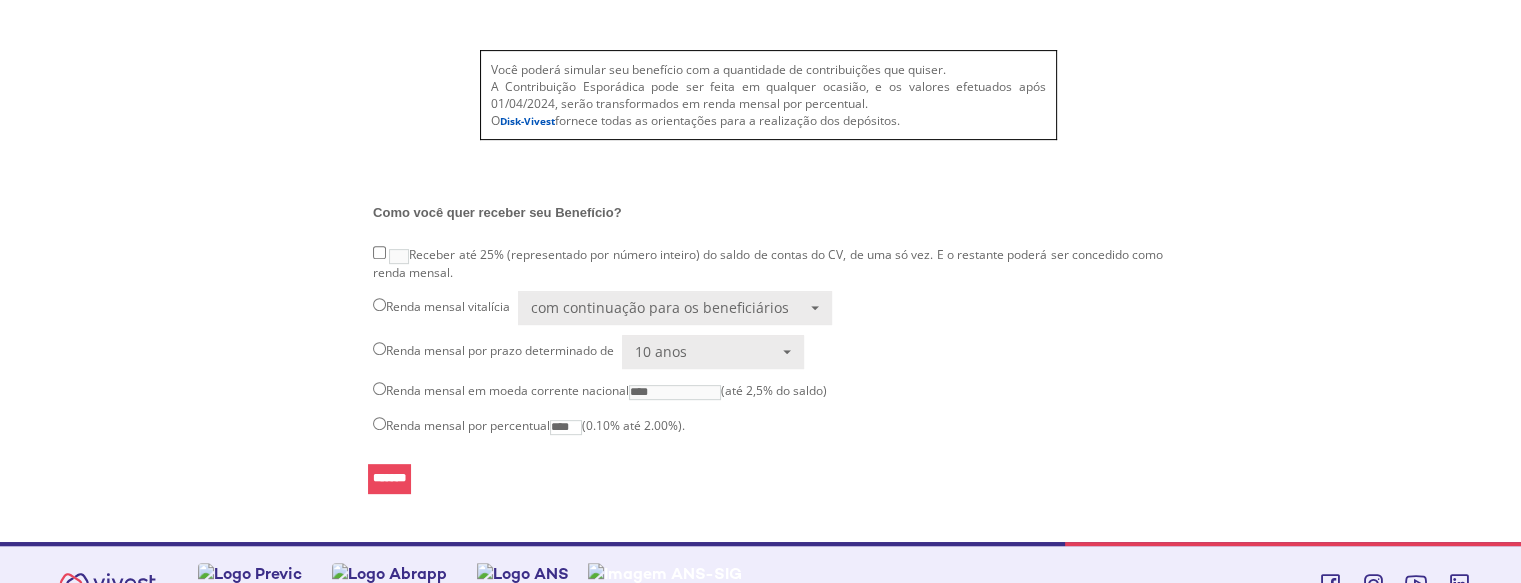 type on "****" 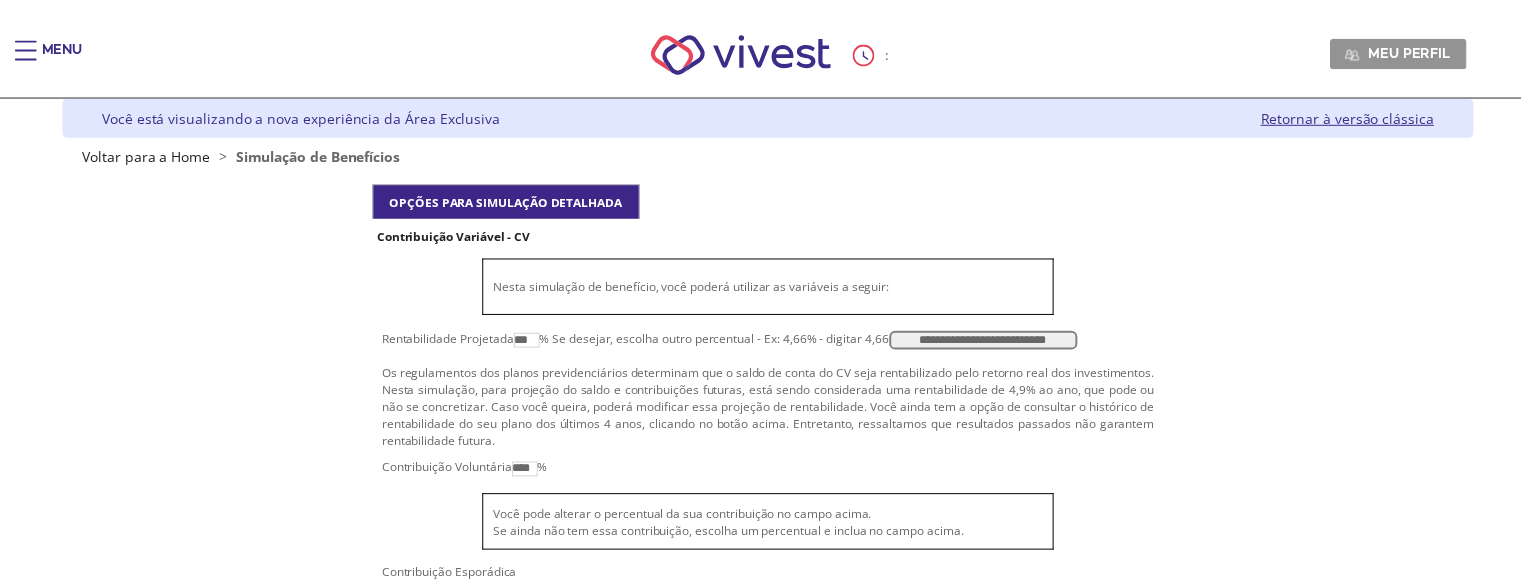 scroll, scrollTop: 183, scrollLeft: 0, axis: vertical 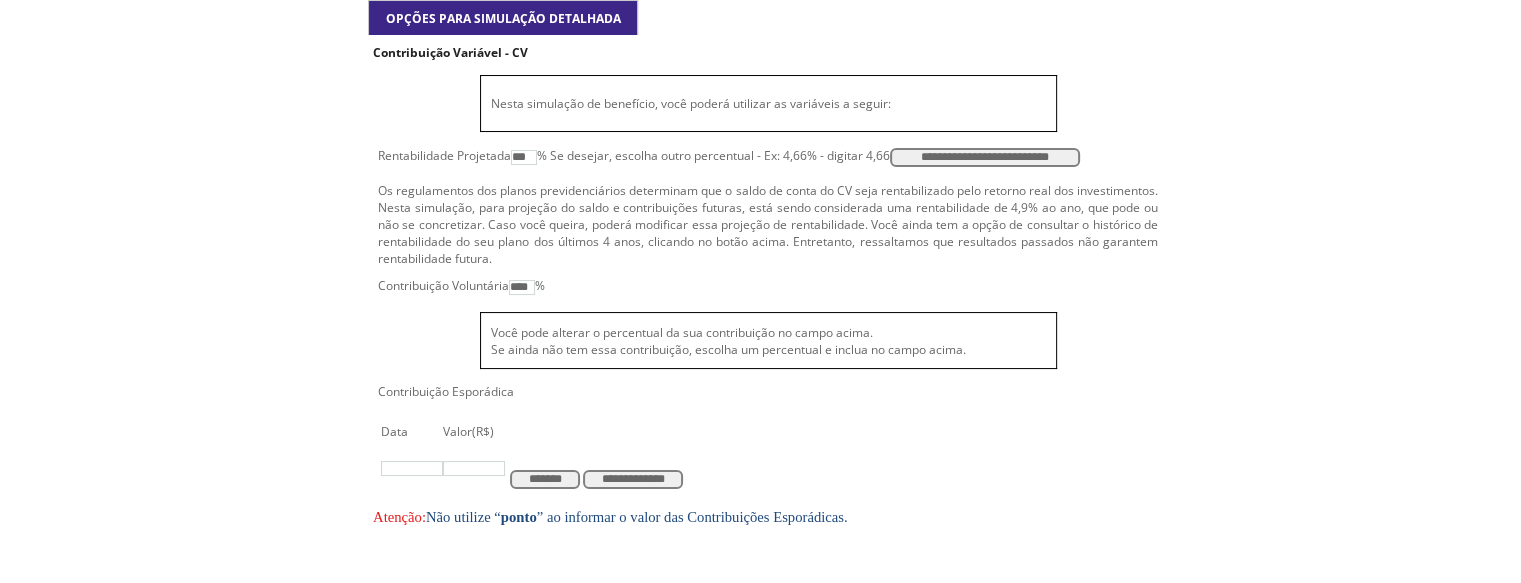 type on "****" 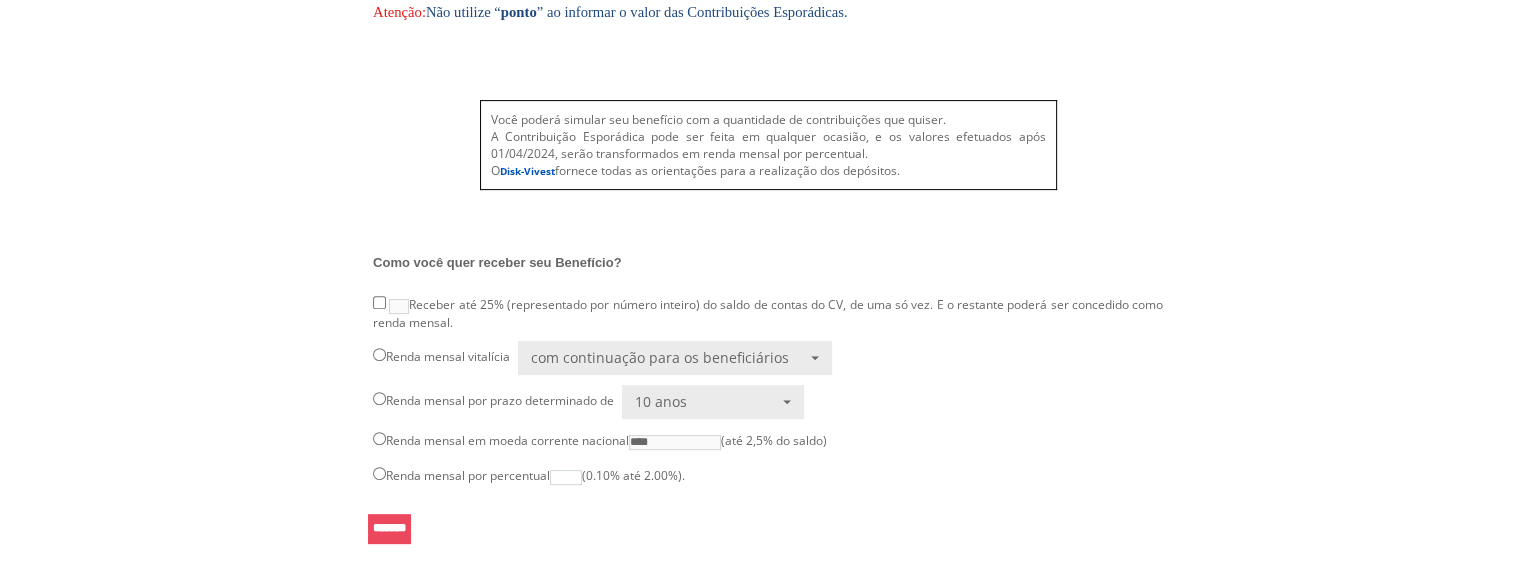 scroll, scrollTop: 691, scrollLeft: 0, axis: vertical 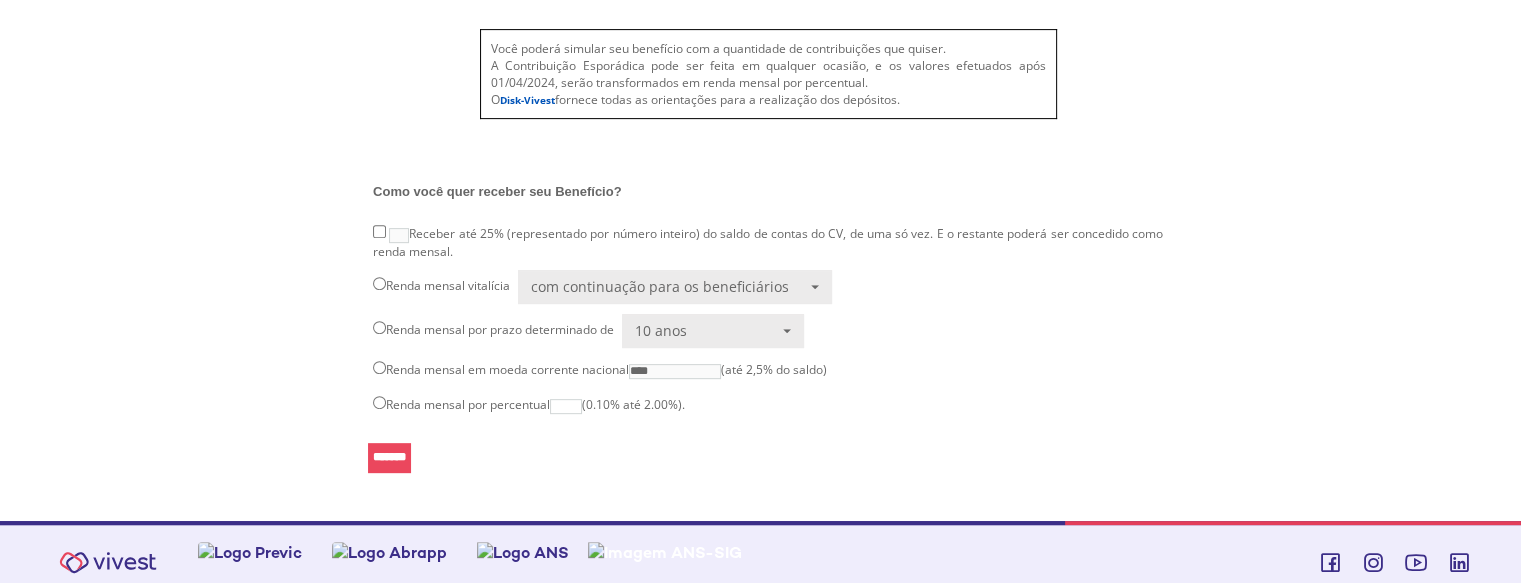 click at bounding box center (566, 406) 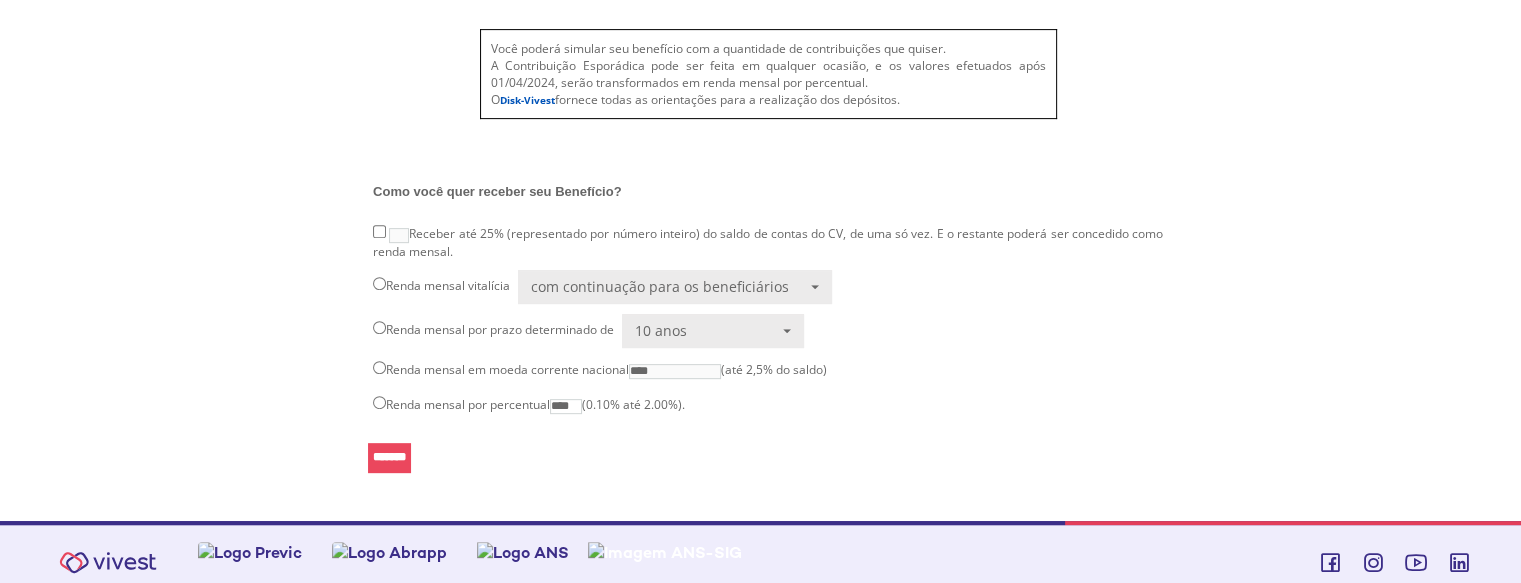 type on "****" 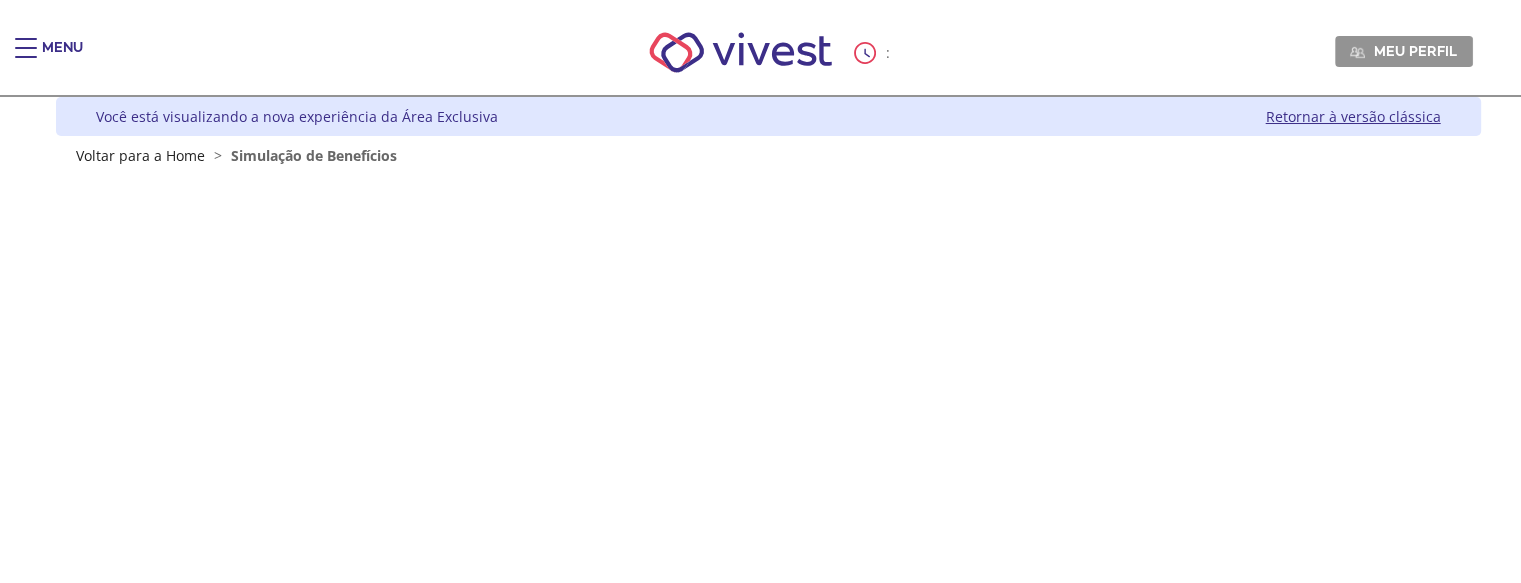 scroll, scrollTop: 183, scrollLeft: 0, axis: vertical 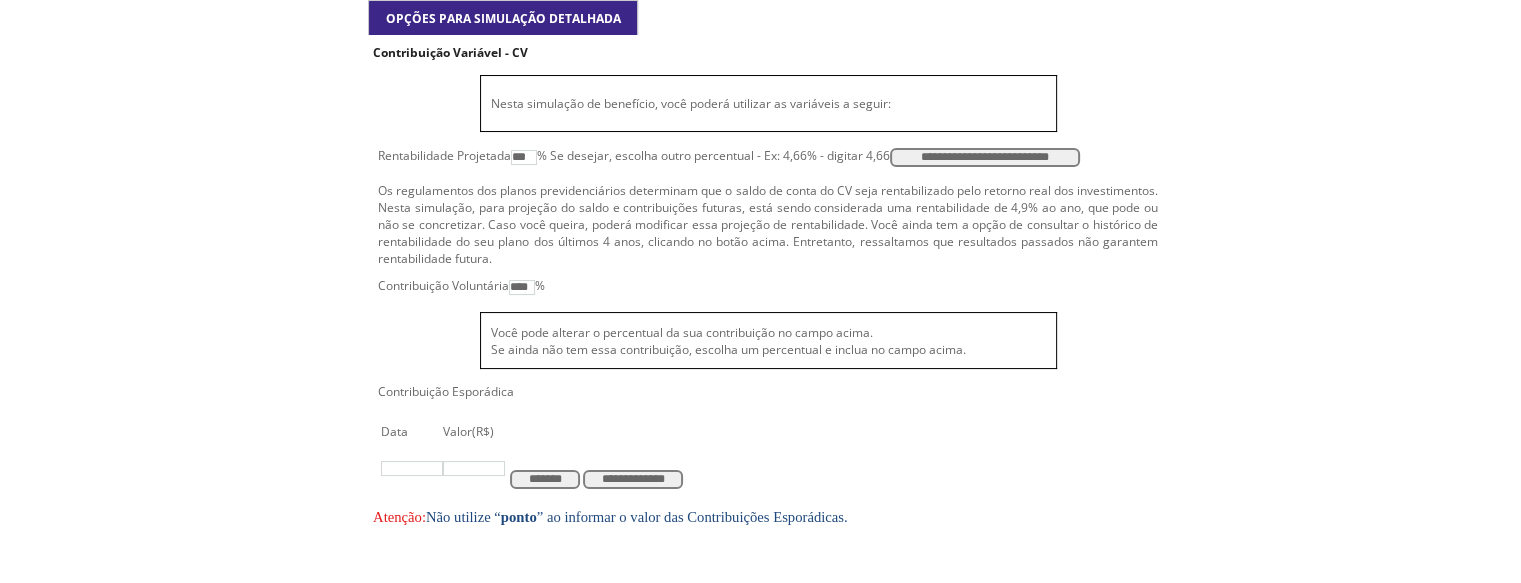 type on "****" 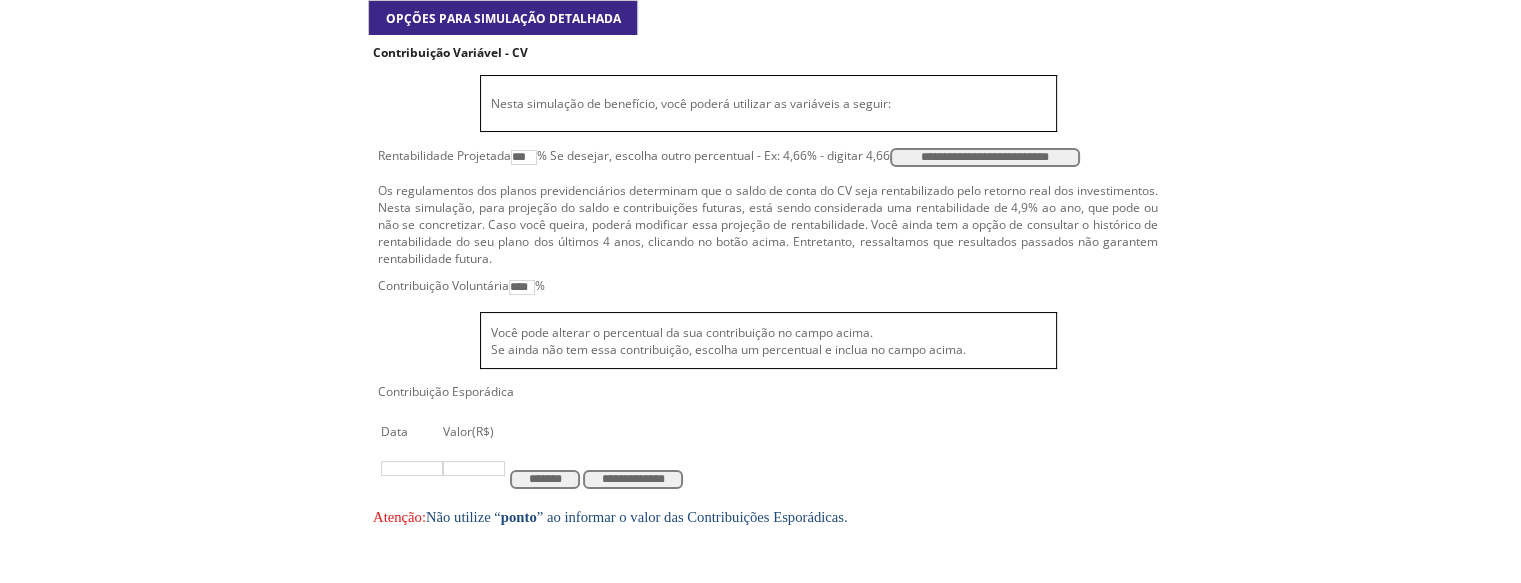 click on "**********" at bounding box center [633, 479] 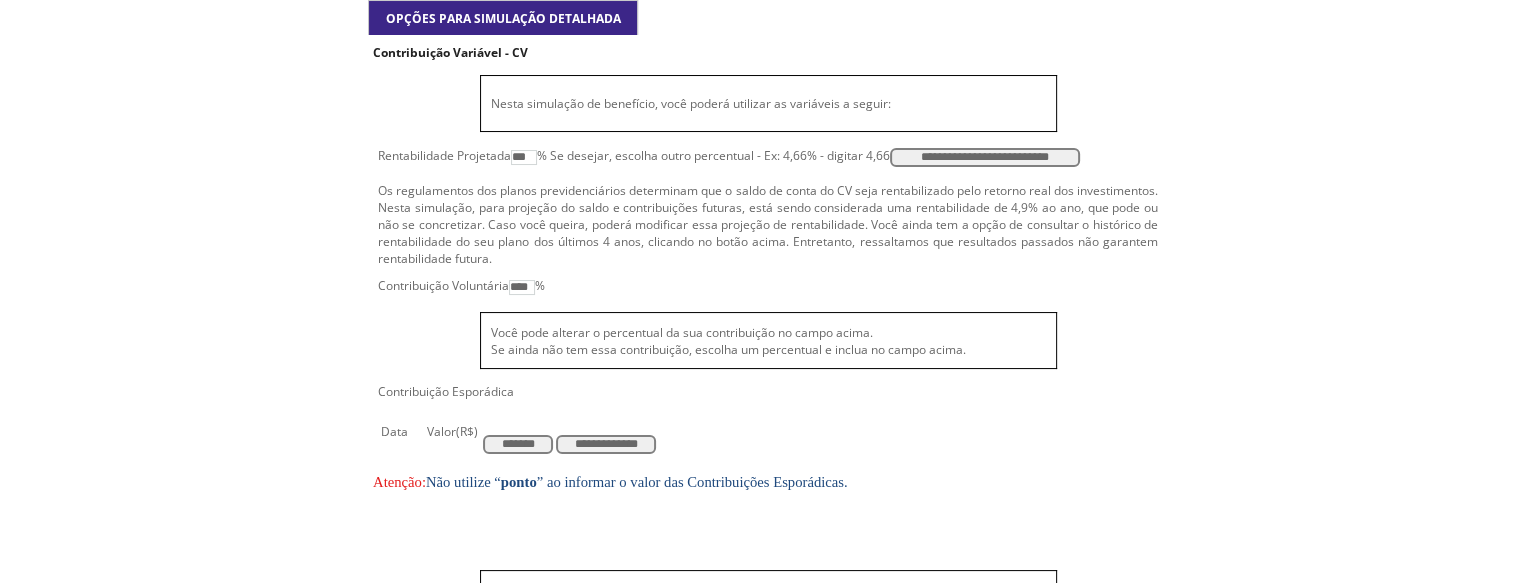 type on "****" 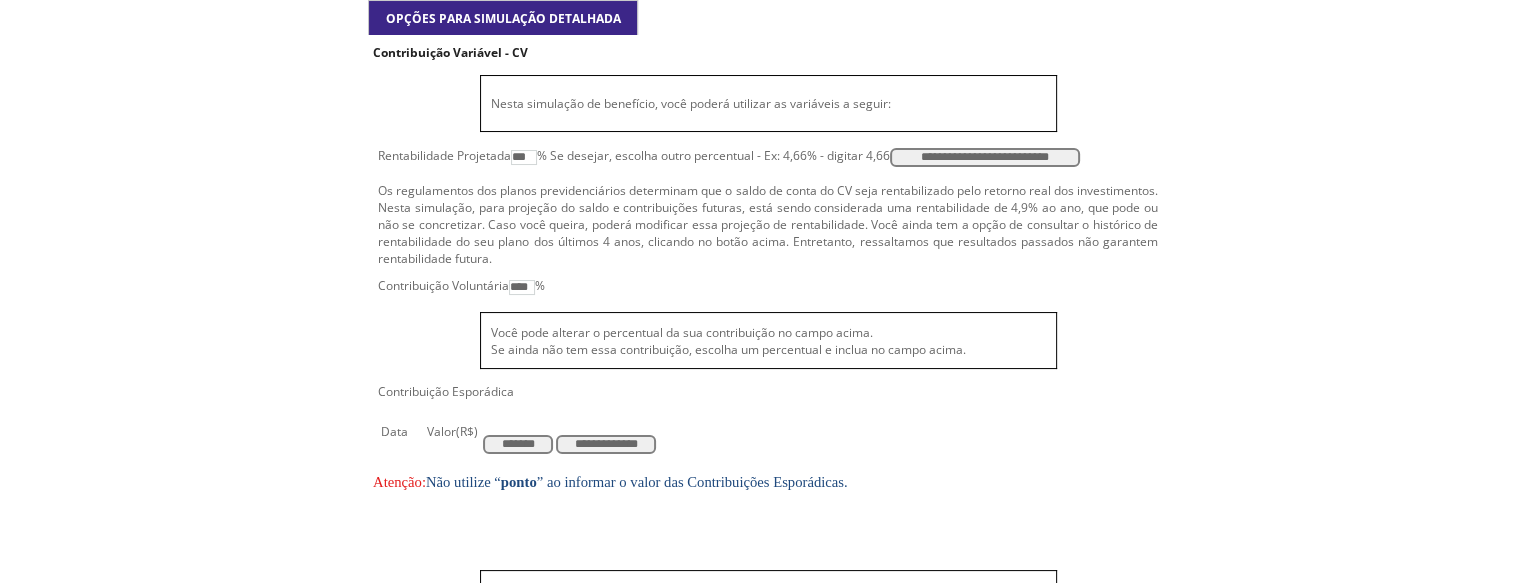 scroll, scrollTop: 183, scrollLeft: 0, axis: vertical 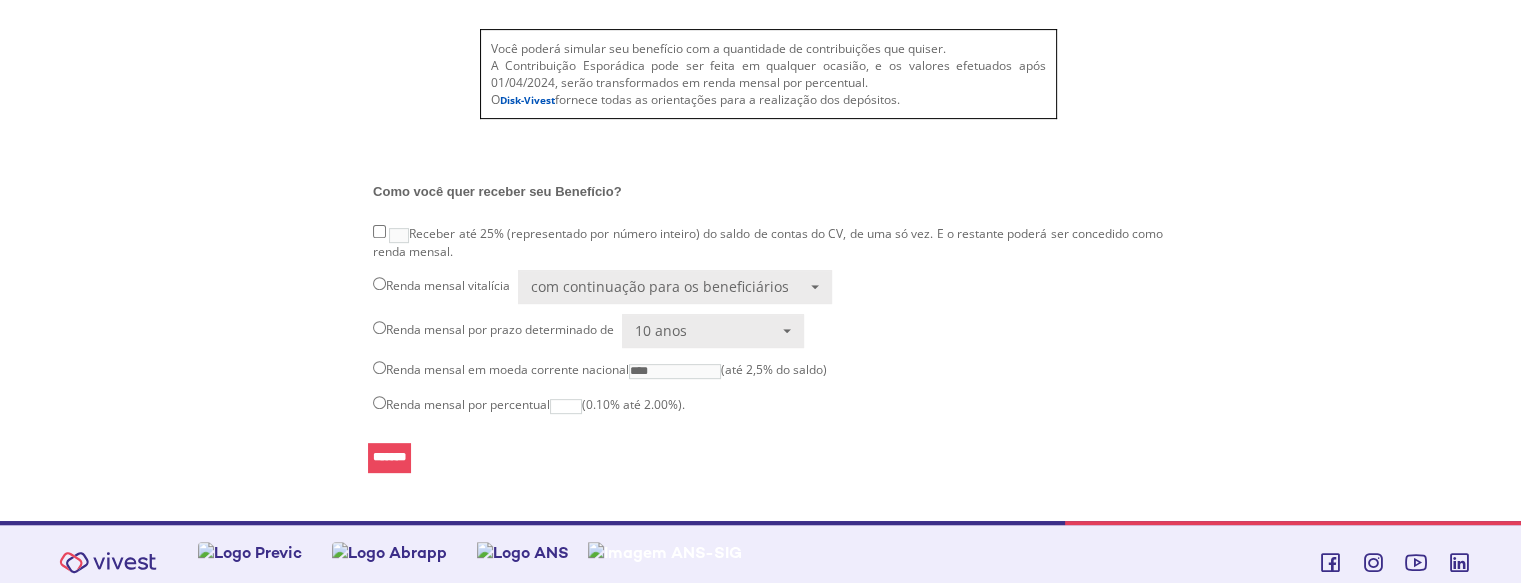 click at bounding box center [566, 406] 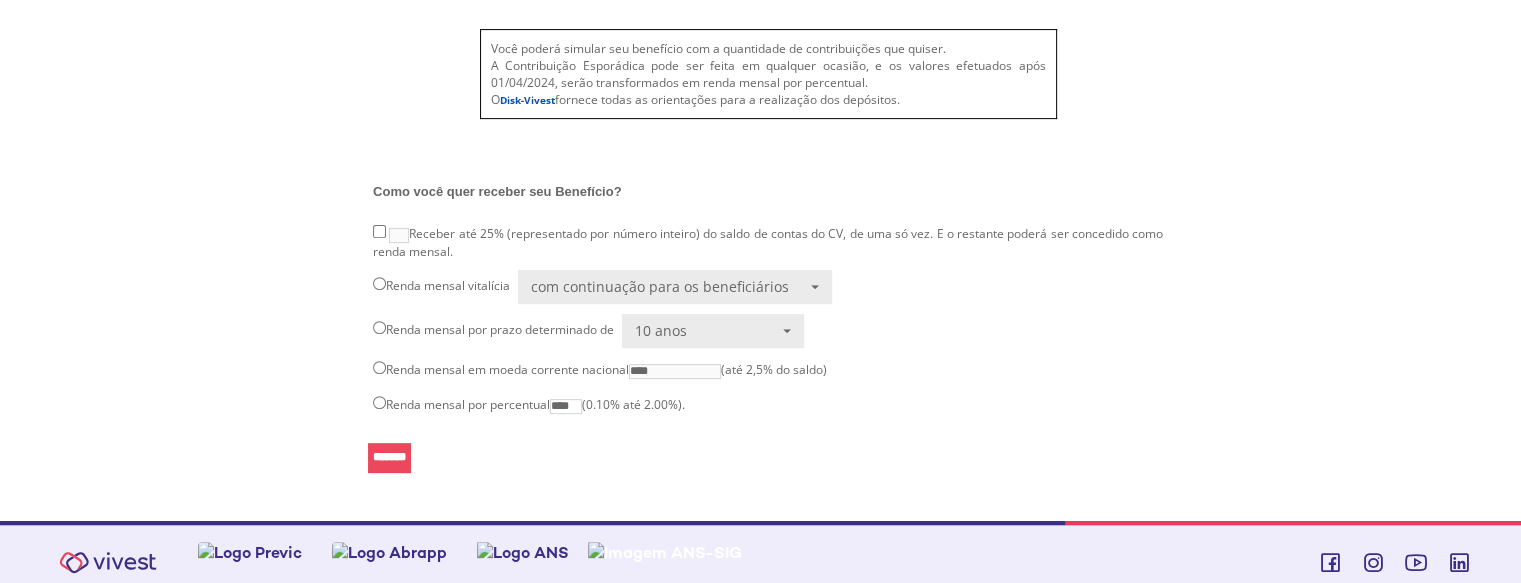 click on "*******" at bounding box center [389, 458] 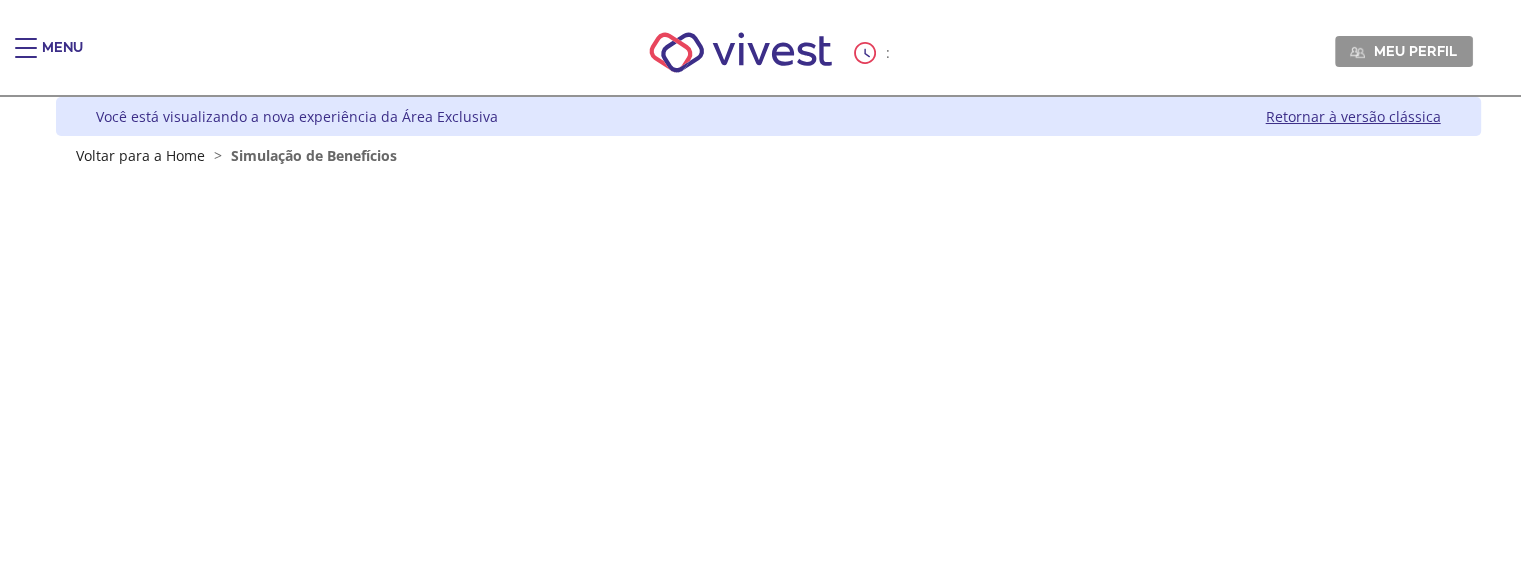 scroll, scrollTop: 183, scrollLeft: 0, axis: vertical 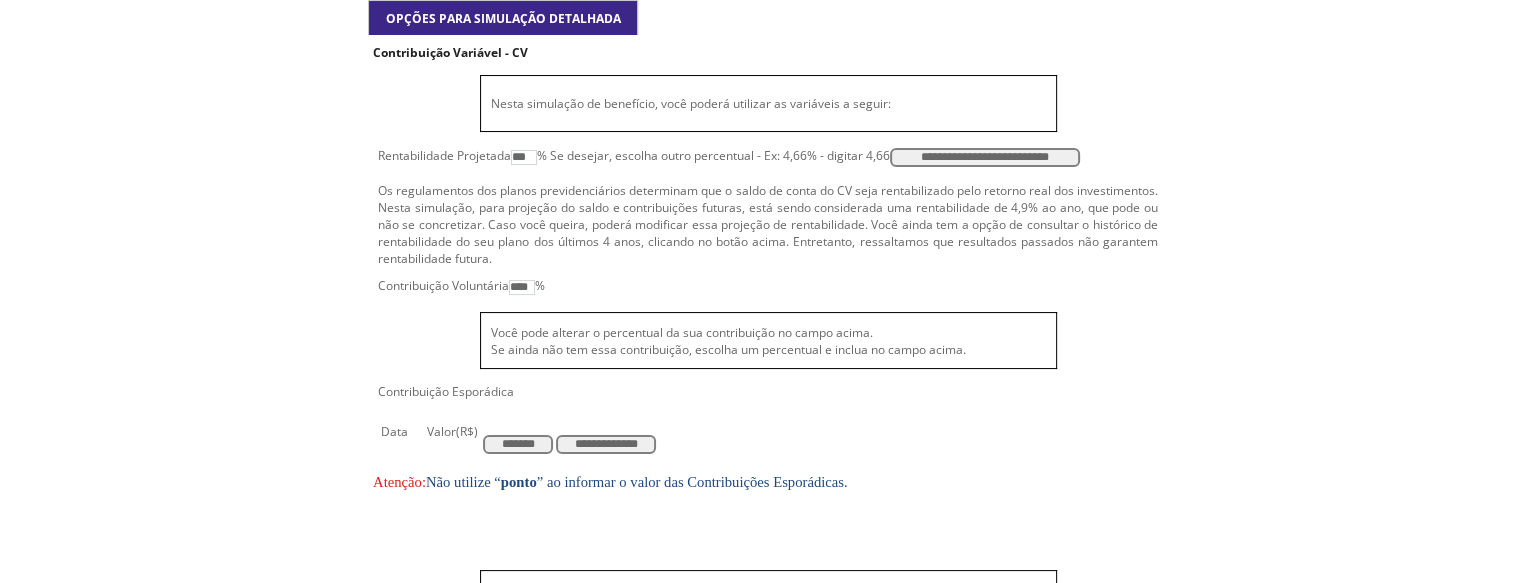 type on "****" 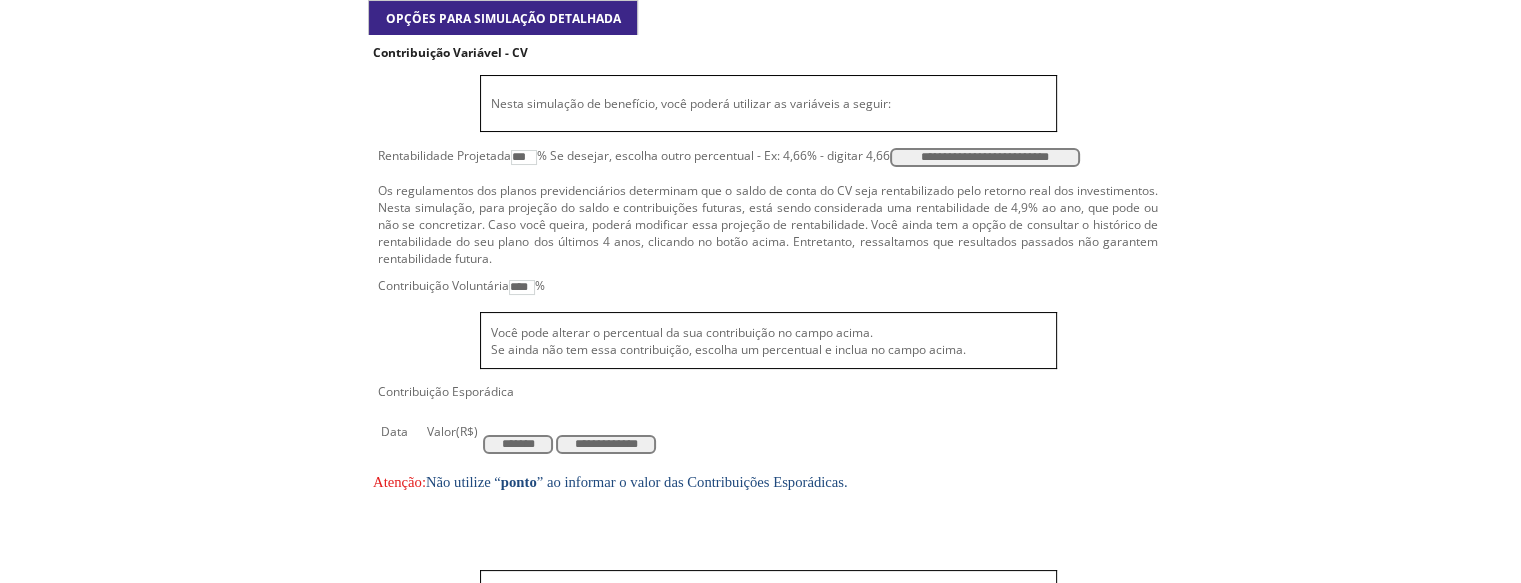 scroll, scrollTop: 724, scrollLeft: 0, axis: vertical 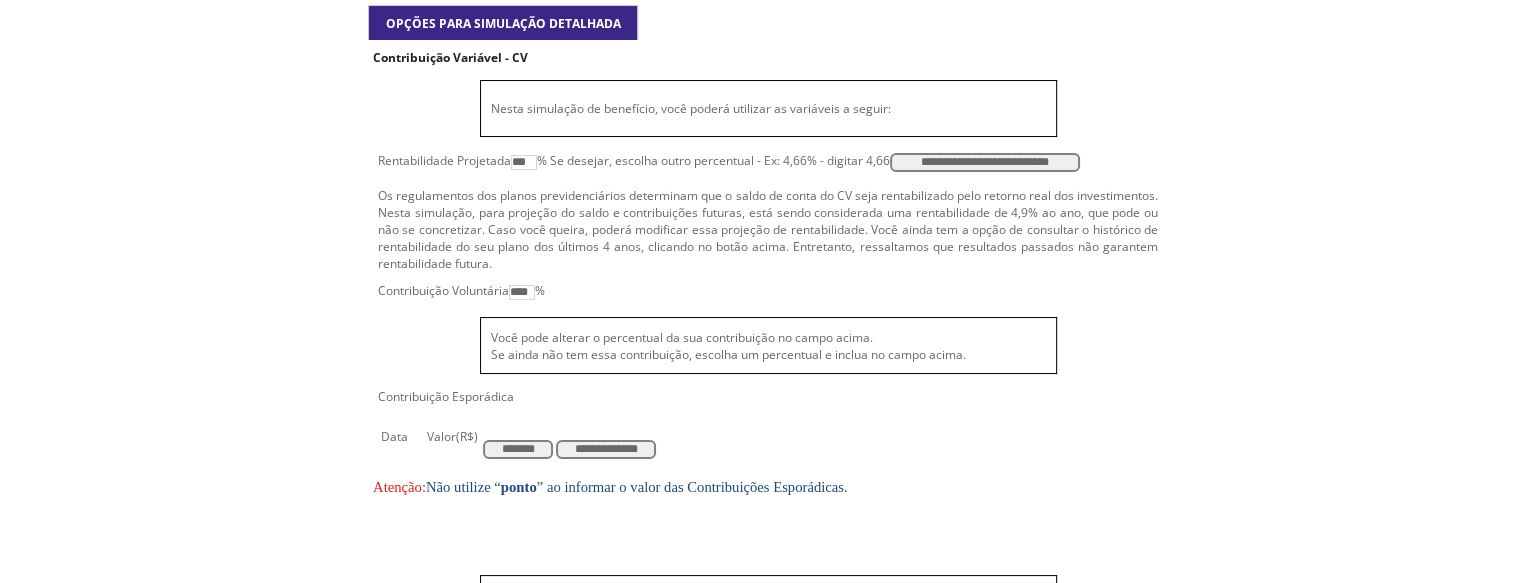 click on "*******" at bounding box center [518, 449] 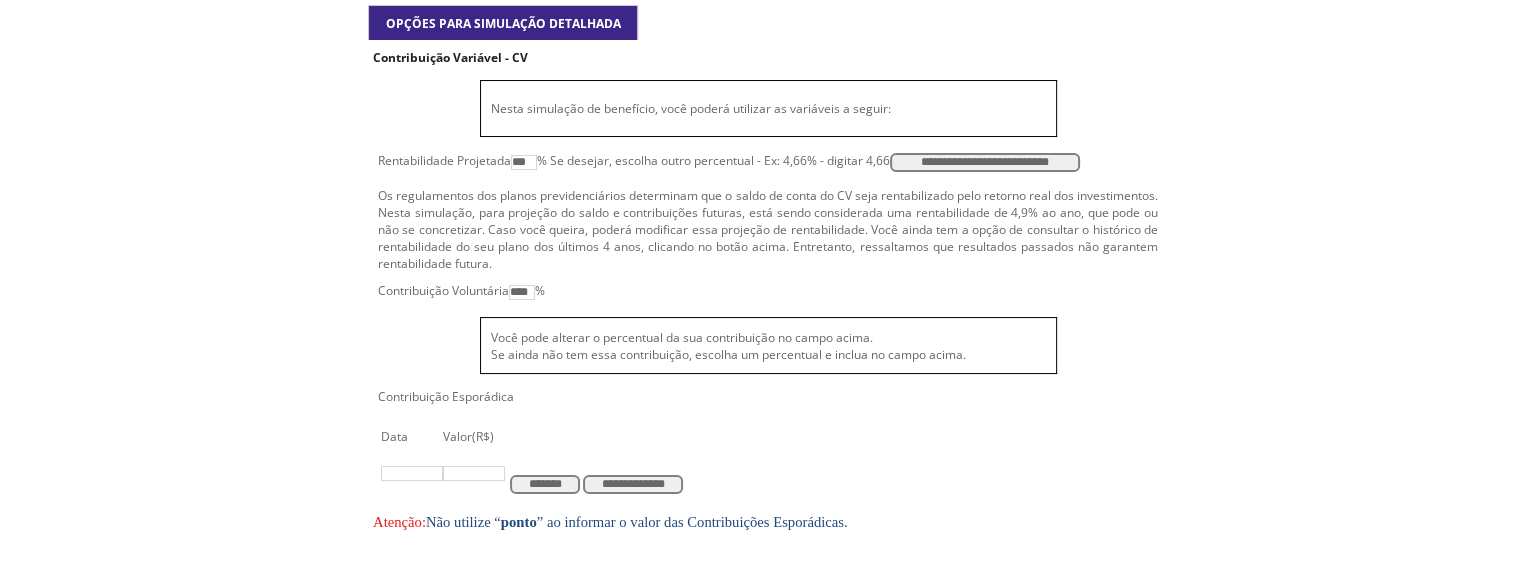 click at bounding box center [412, 473] 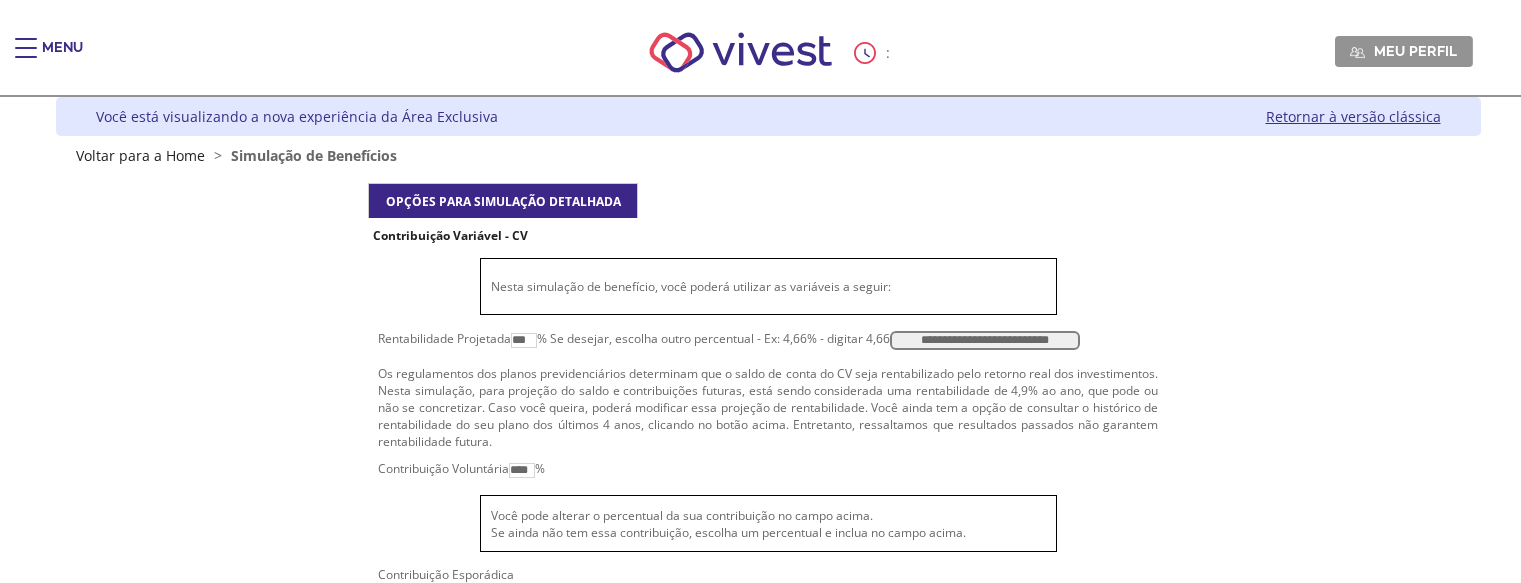 scroll, scrollTop: 183, scrollLeft: 0, axis: vertical 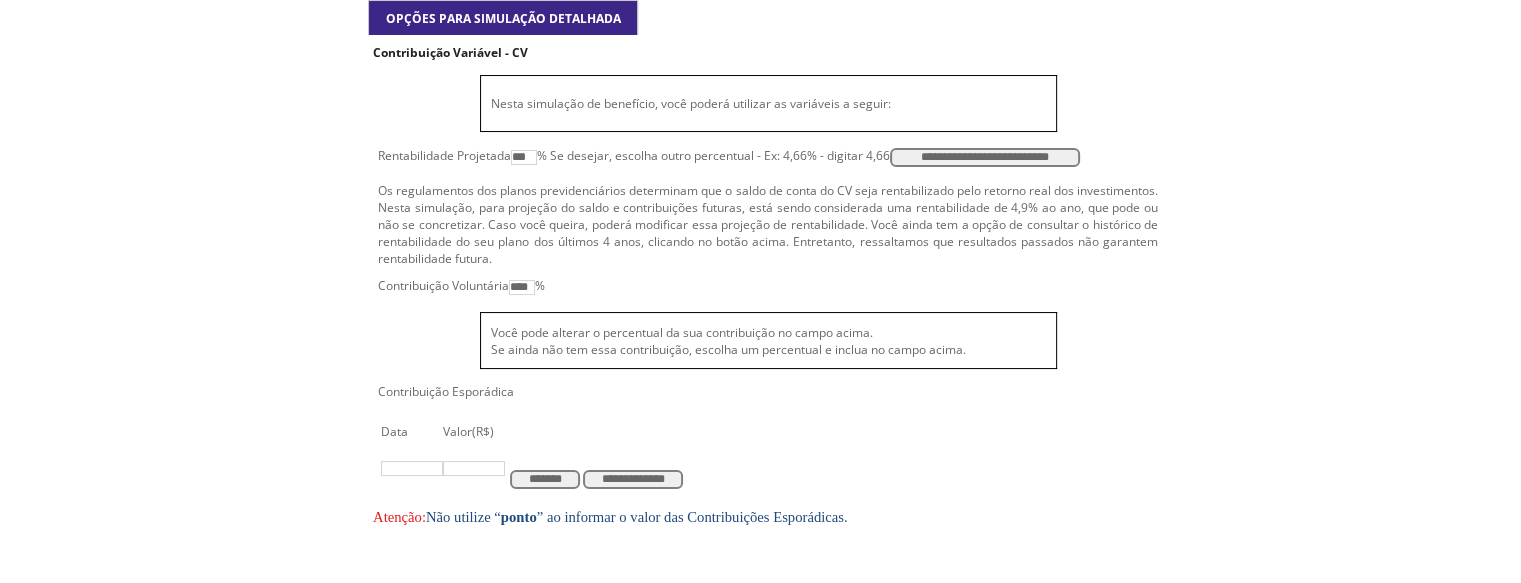 type on "****" 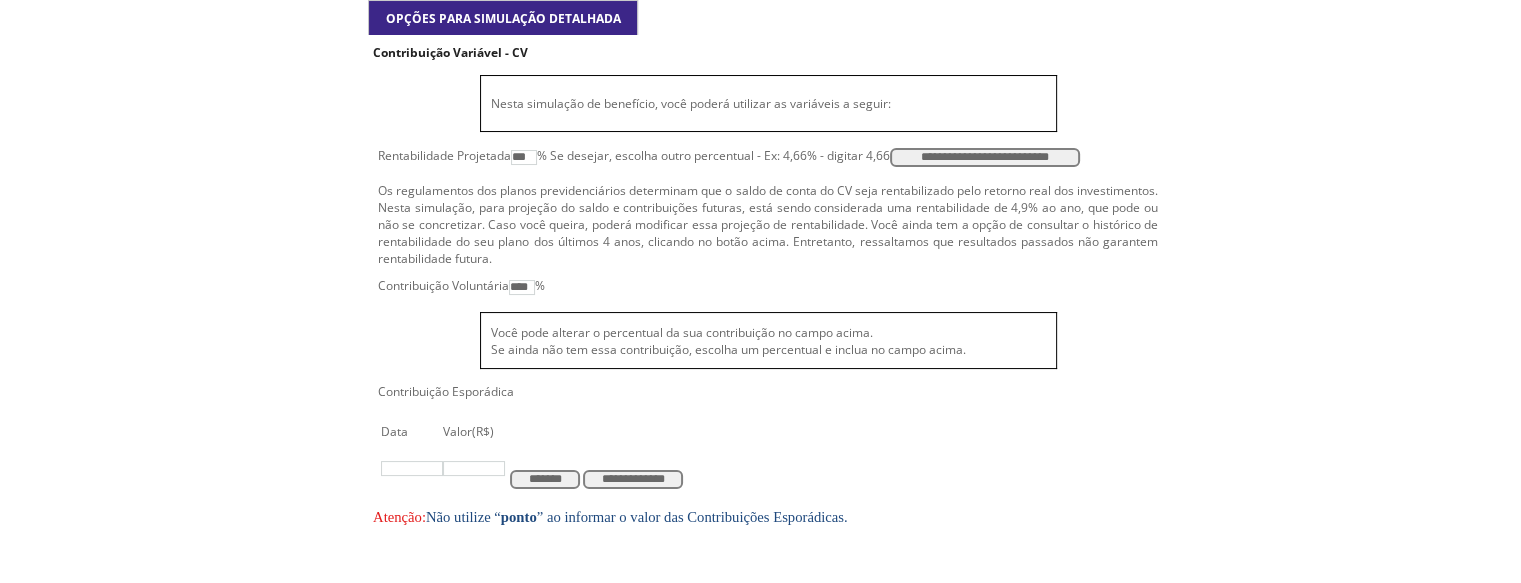 click at bounding box center (412, 466) 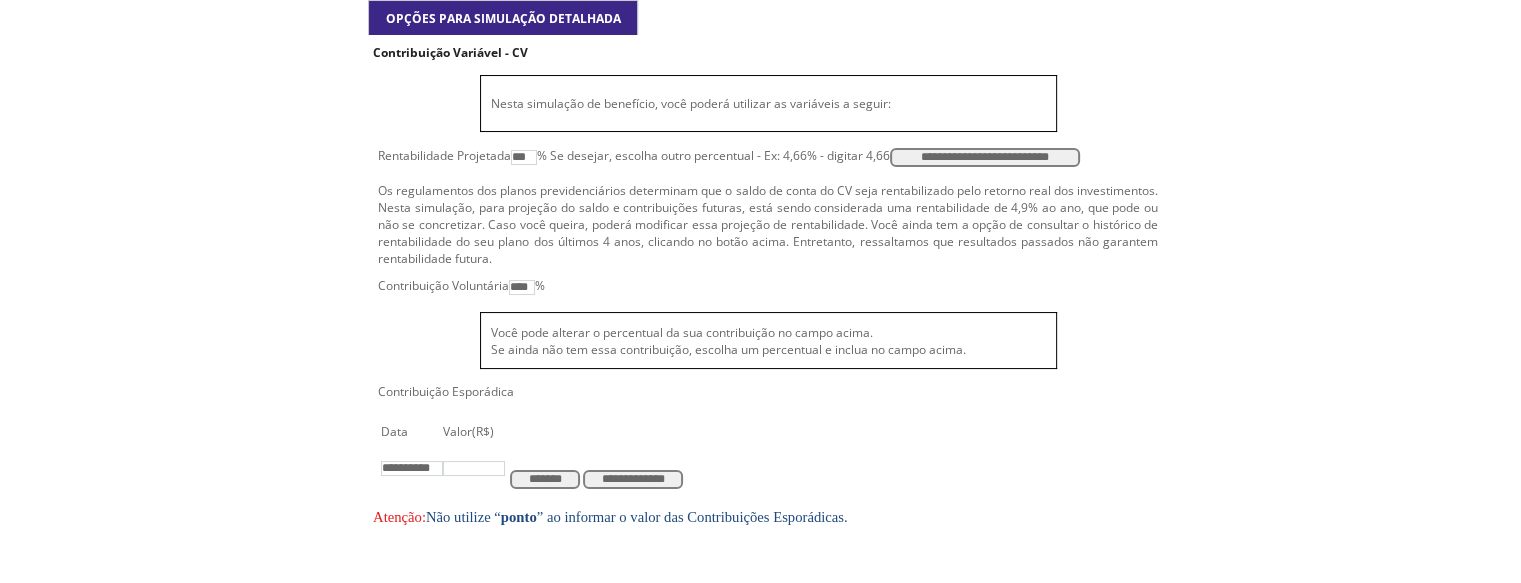 type on "**********" 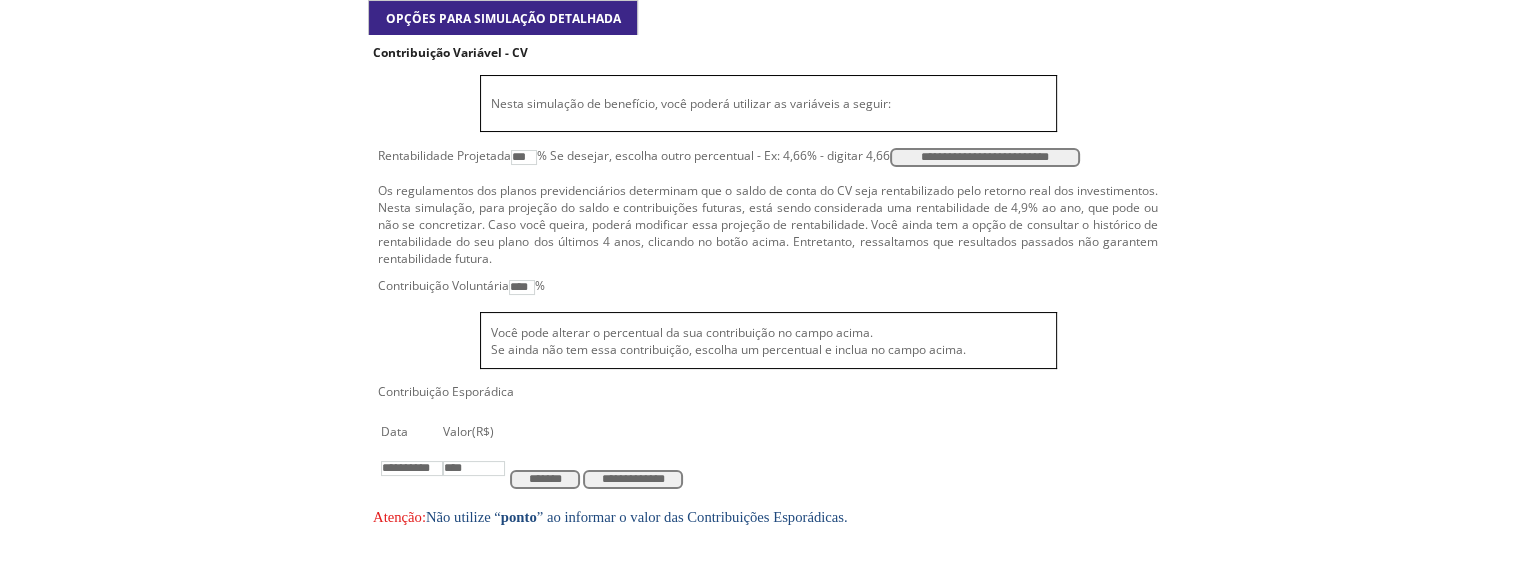 type on "****" 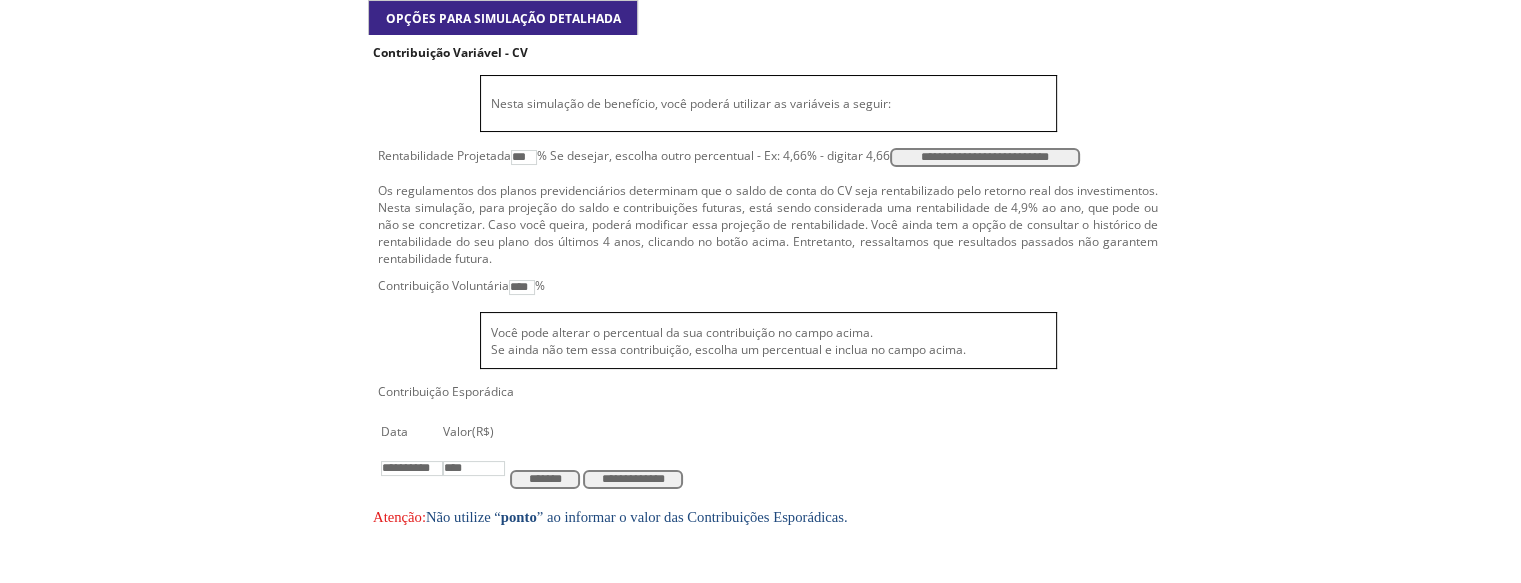 click on "*******" at bounding box center [545, 479] 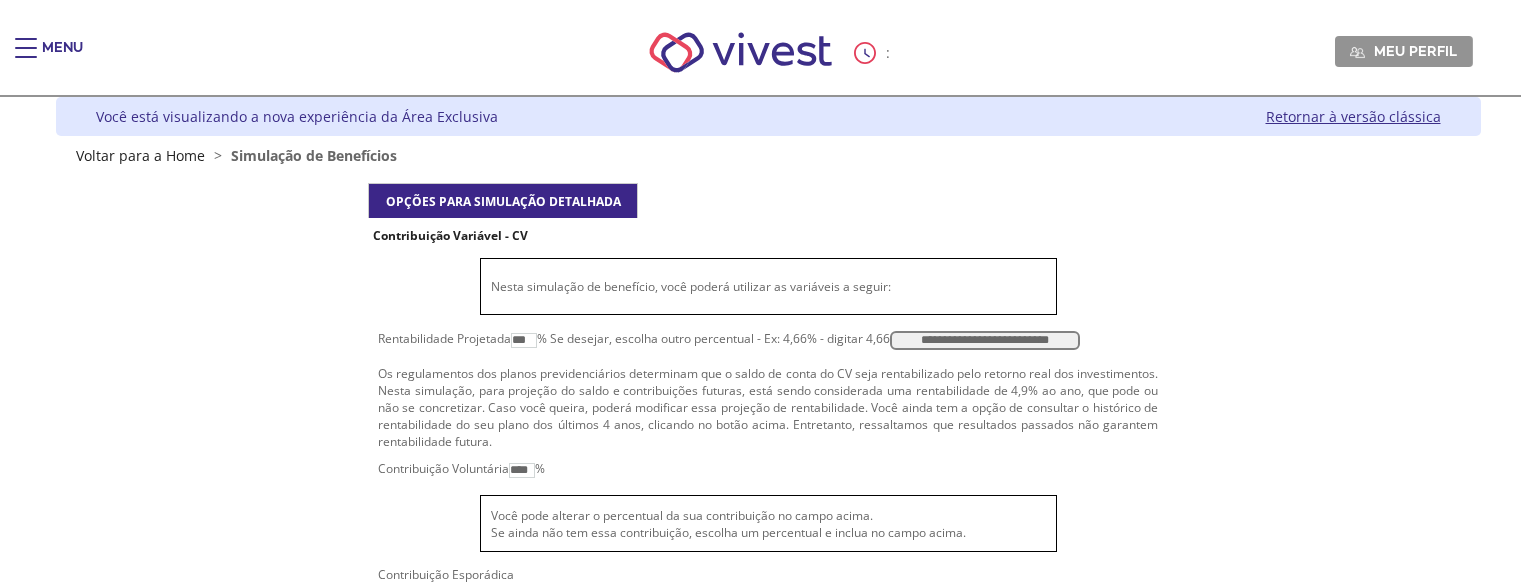 scroll, scrollTop: 183, scrollLeft: 0, axis: vertical 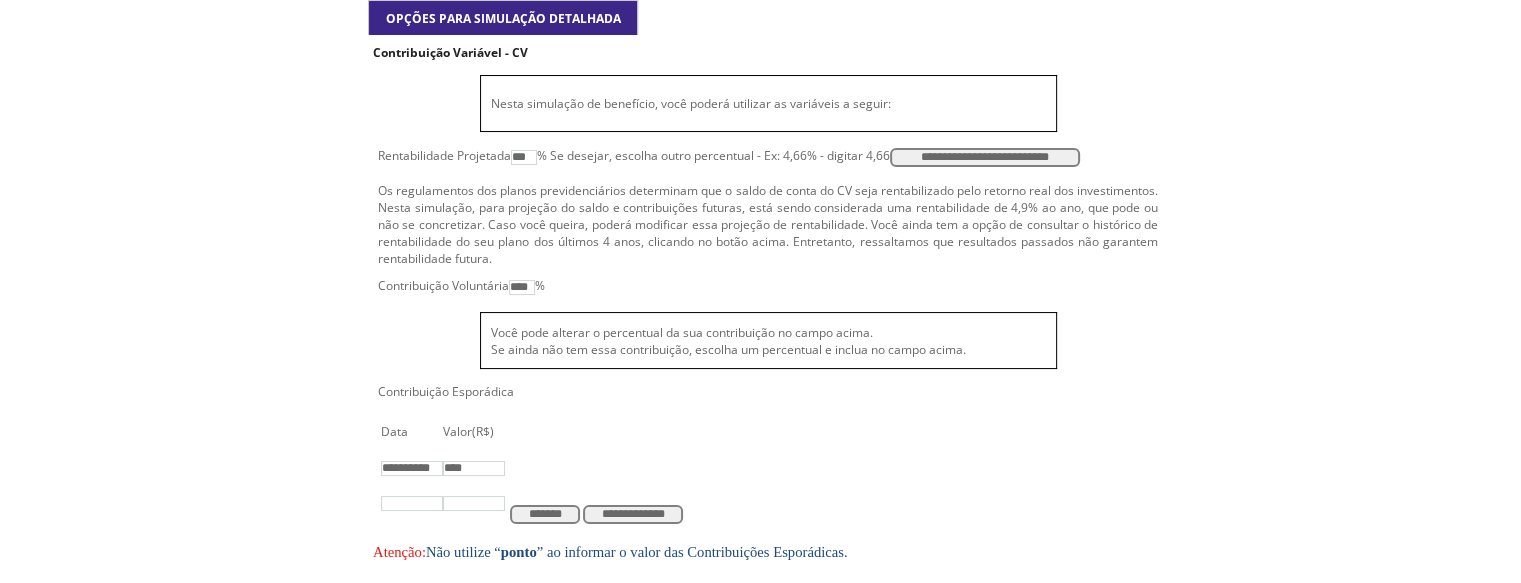 click on "**********" at bounding box center (768, 466) 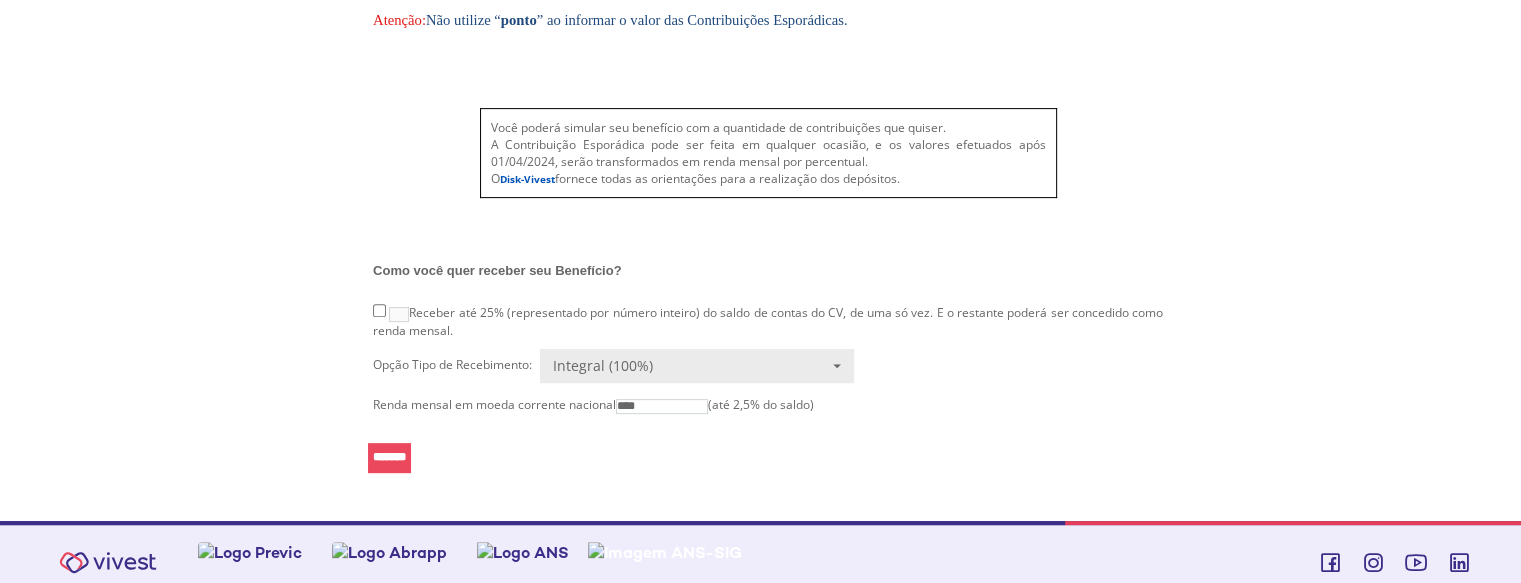 click on "****" at bounding box center [662, 406] 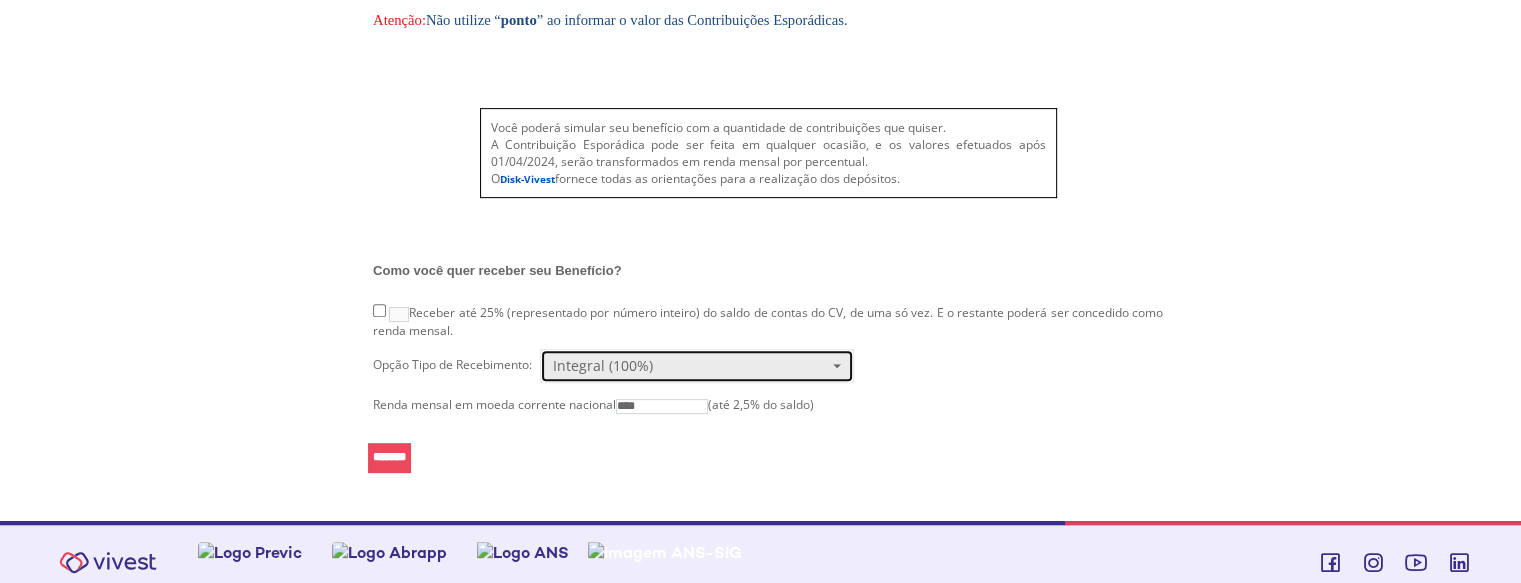 click on "Integral (100%)" at bounding box center [697, 366] 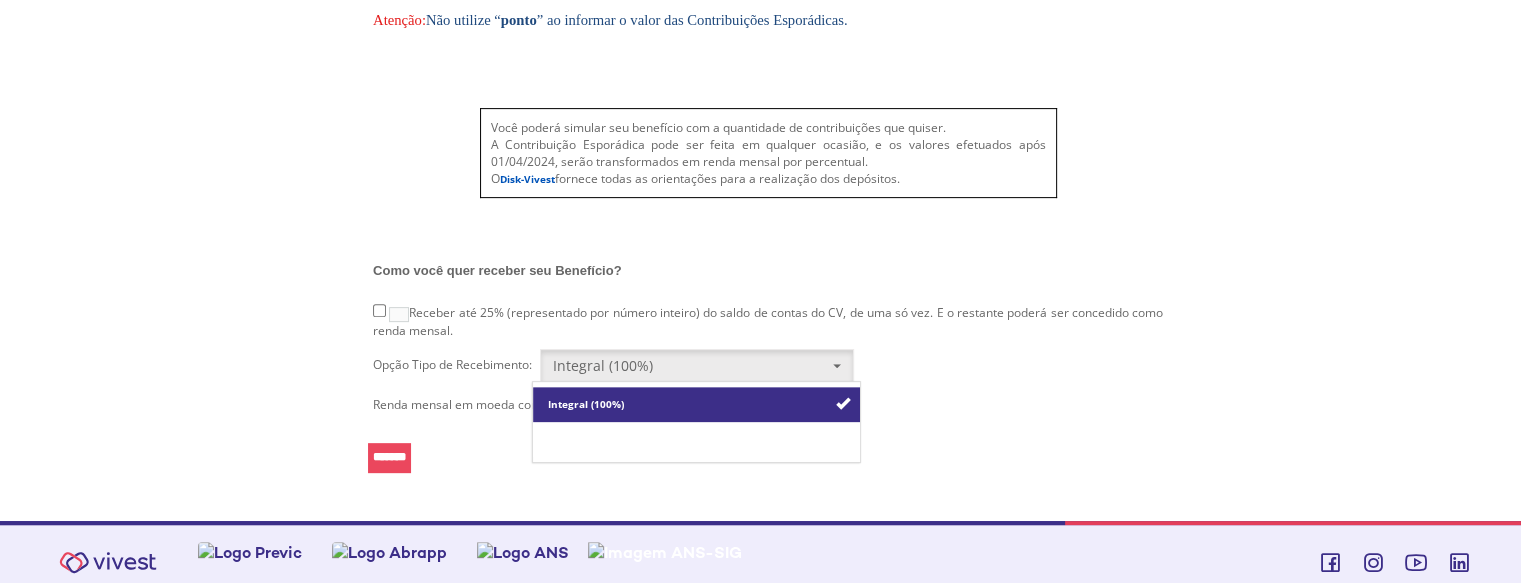 click on "Mista" at bounding box center (696, 439) 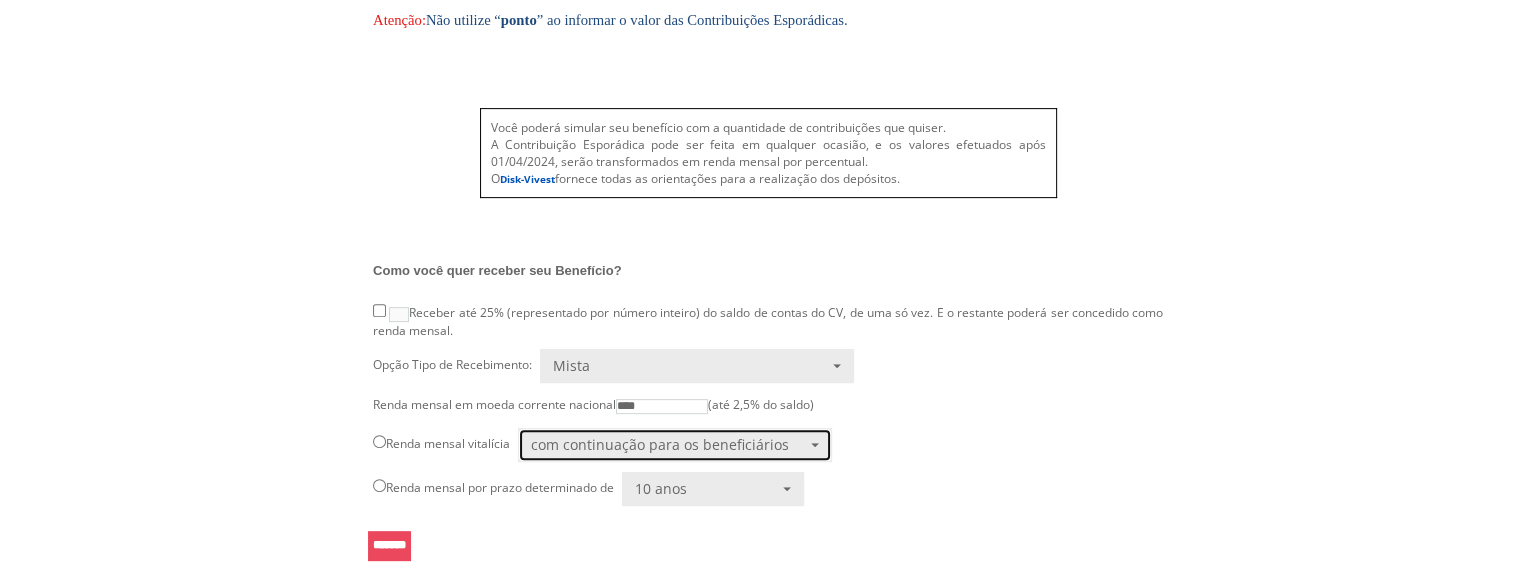 click on "com continuação para os beneficiários" at bounding box center (668, 445) 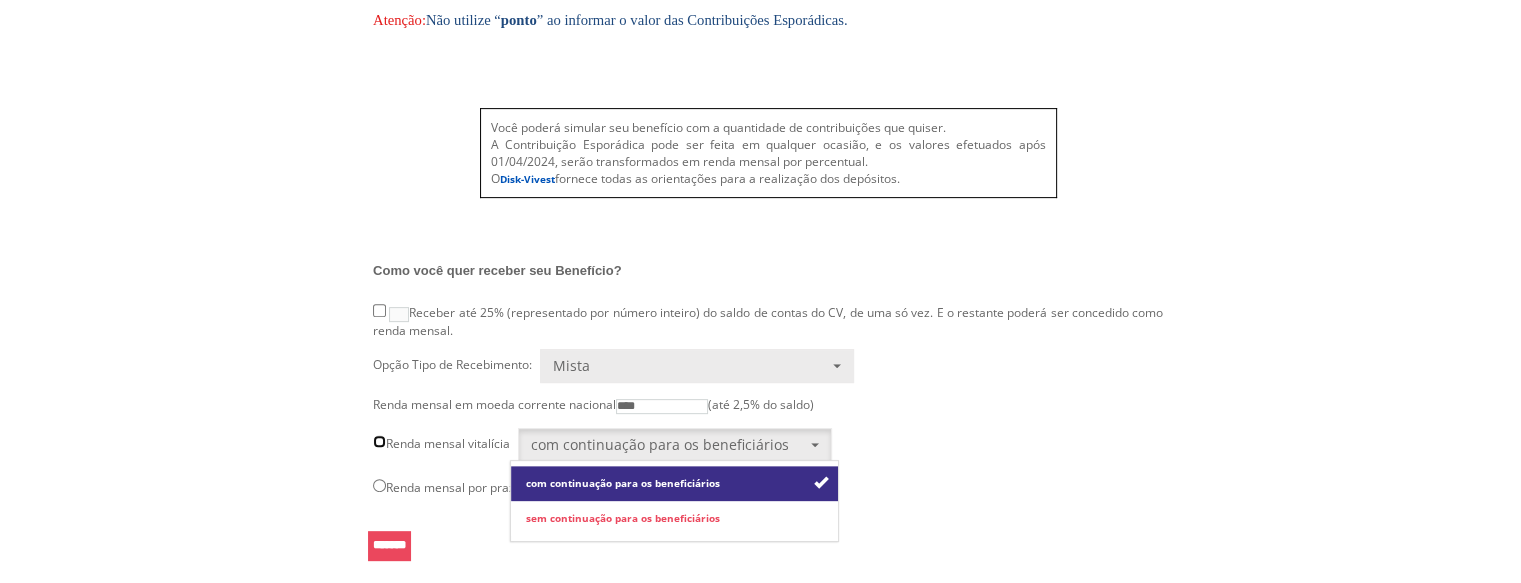type on "****" 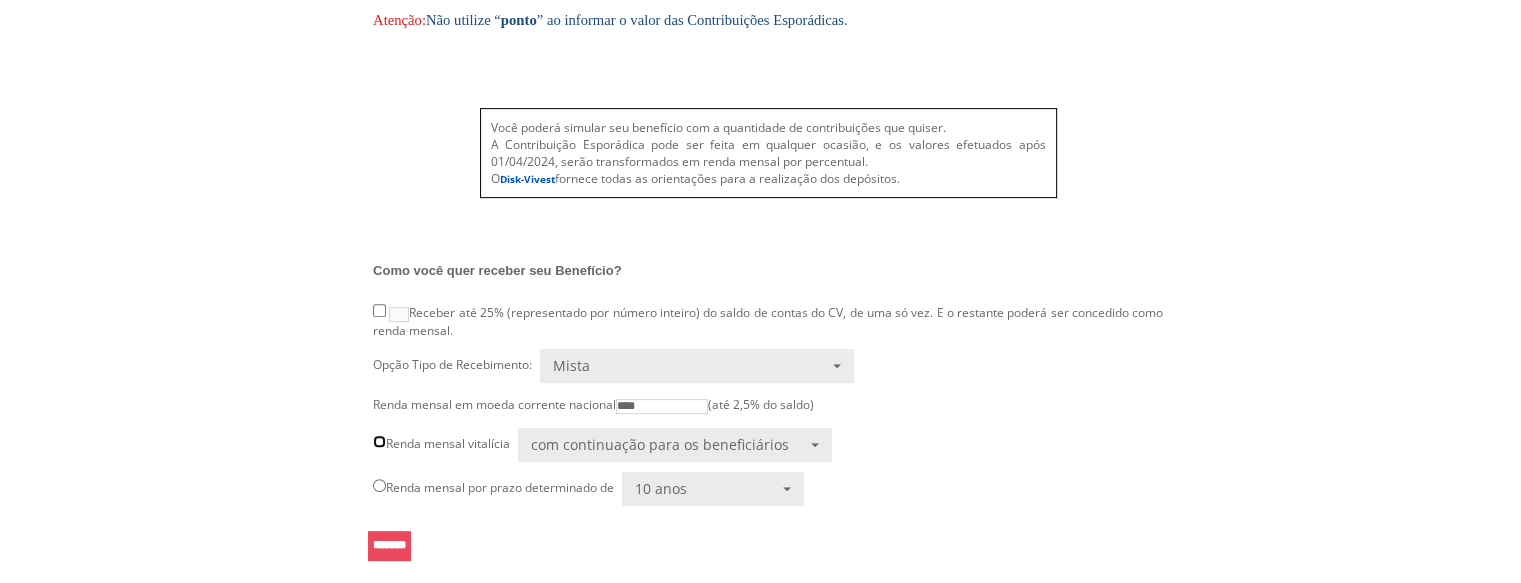 scroll, scrollTop: 802, scrollLeft: 0, axis: vertical 